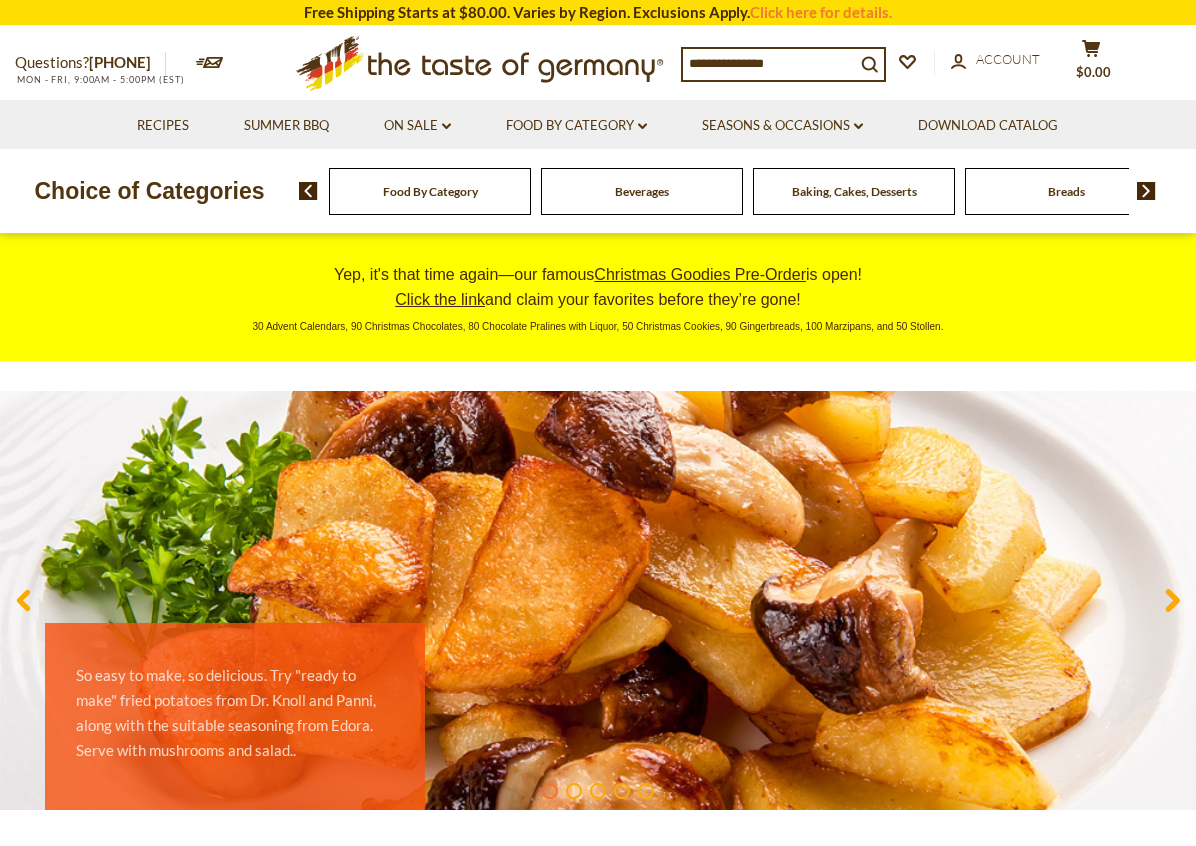 scroll, scrollTop: 0, scrollLeft: 0, axis: both 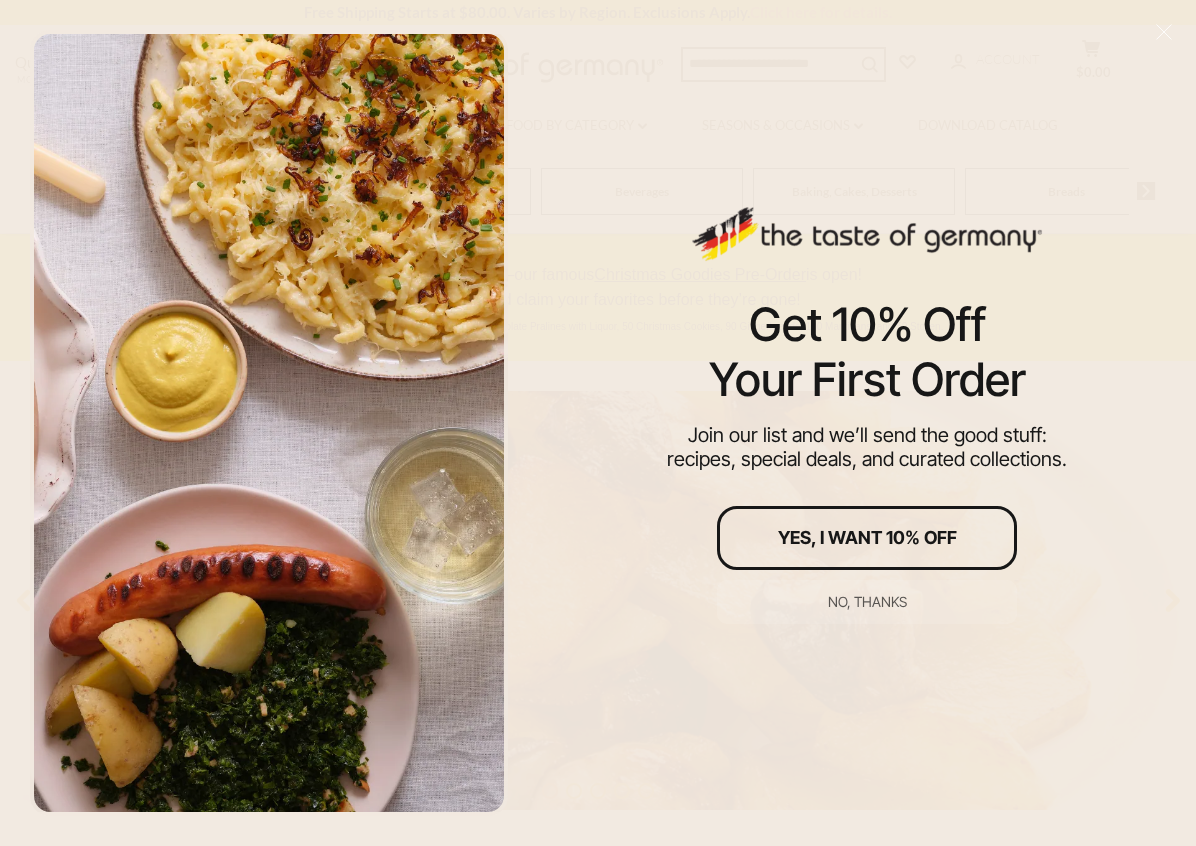 click on "No, thanks" at bounding box center [867, 602] 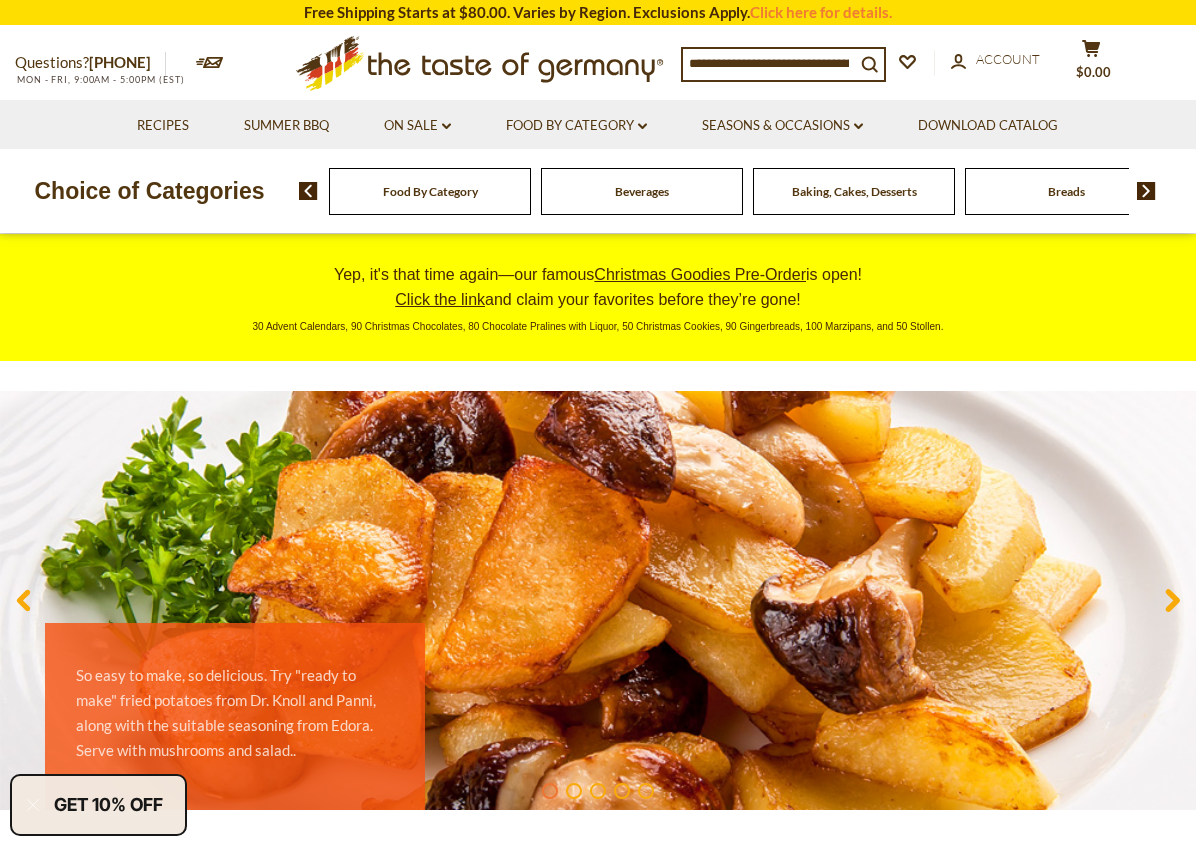 click at bounding box center (769, 63) 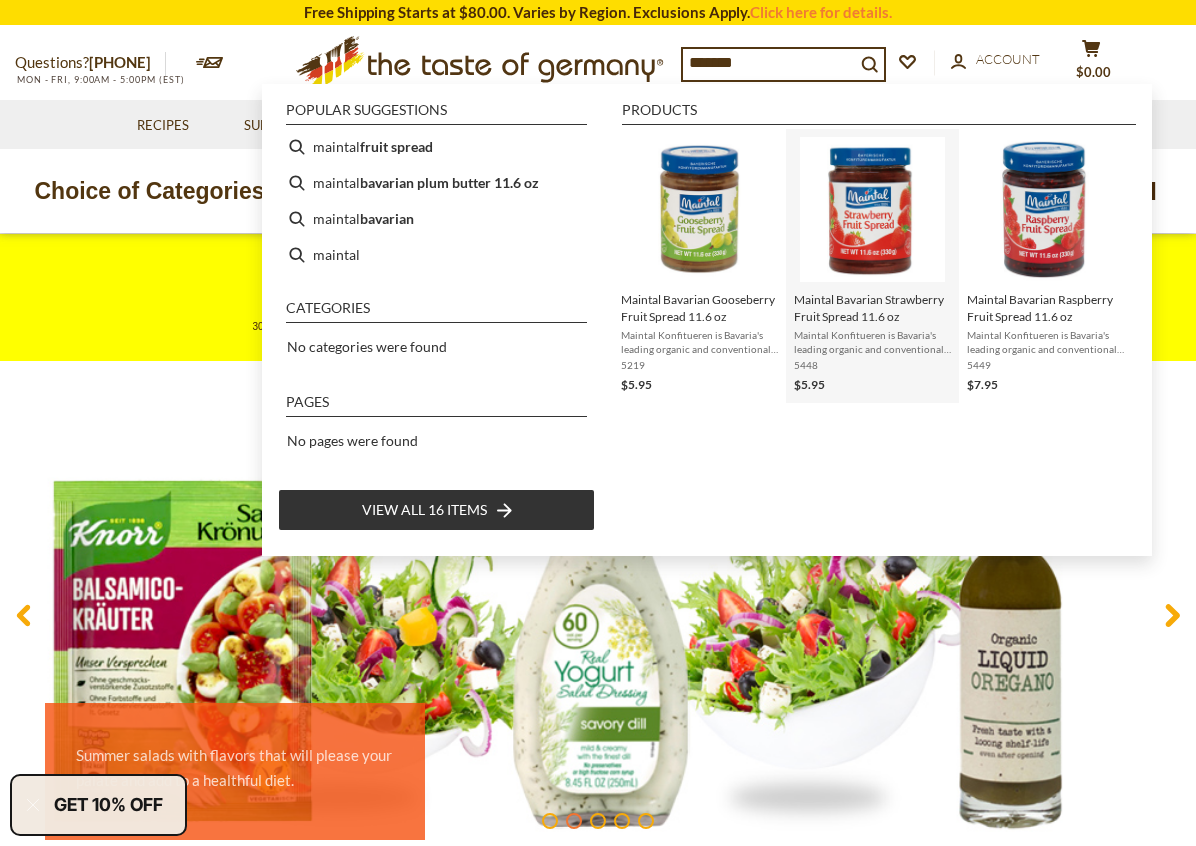 type on "*******" 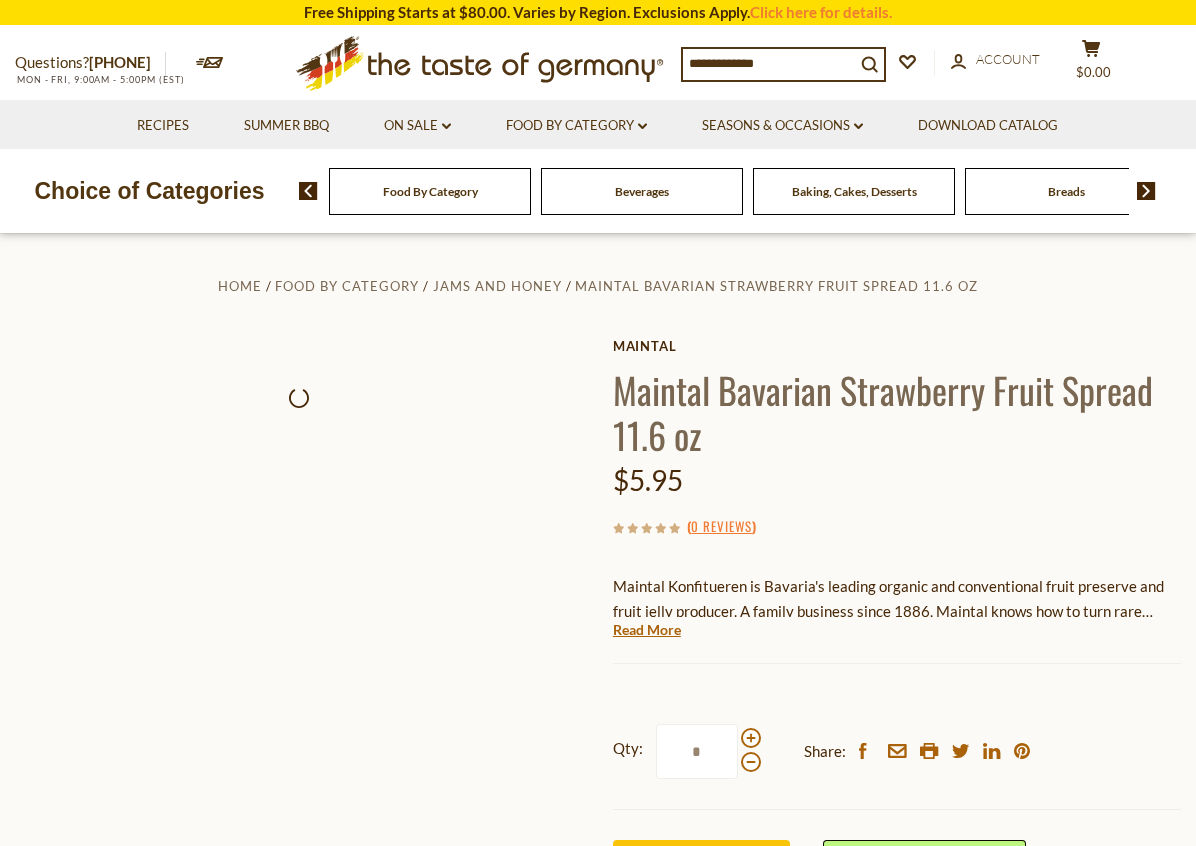 scroll, scrollTop: 0, scrollLeft: 0, axis: both 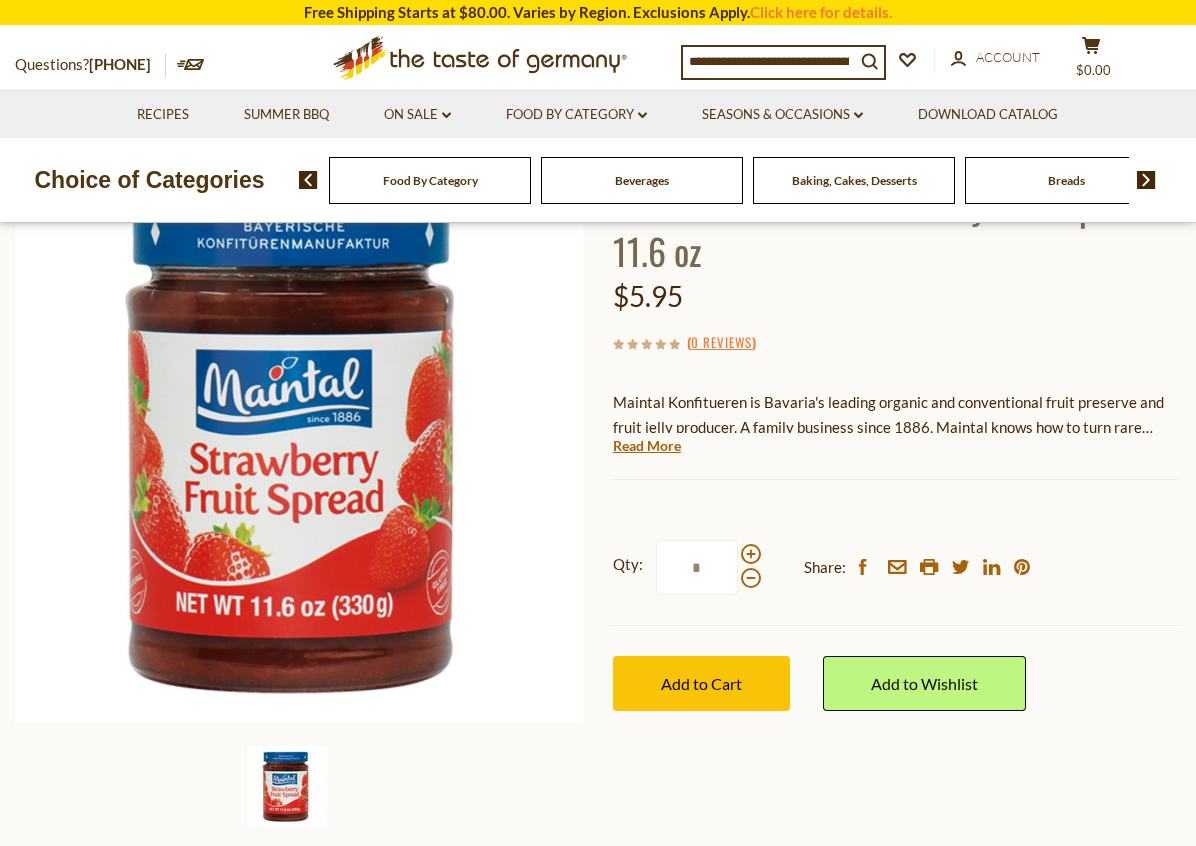 click at bounding box center [751, 554] 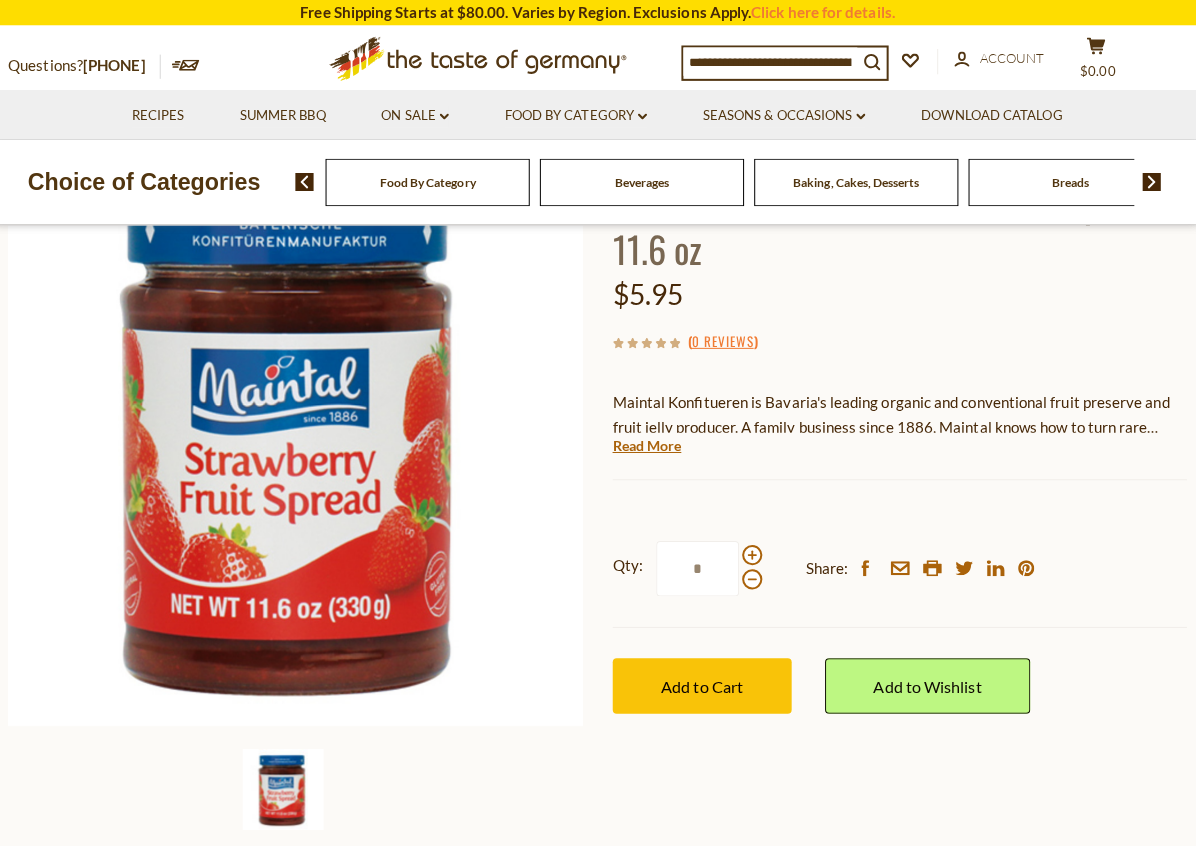 scroll, scrollTop: 236, scrollLeft: 0, axis: vertical 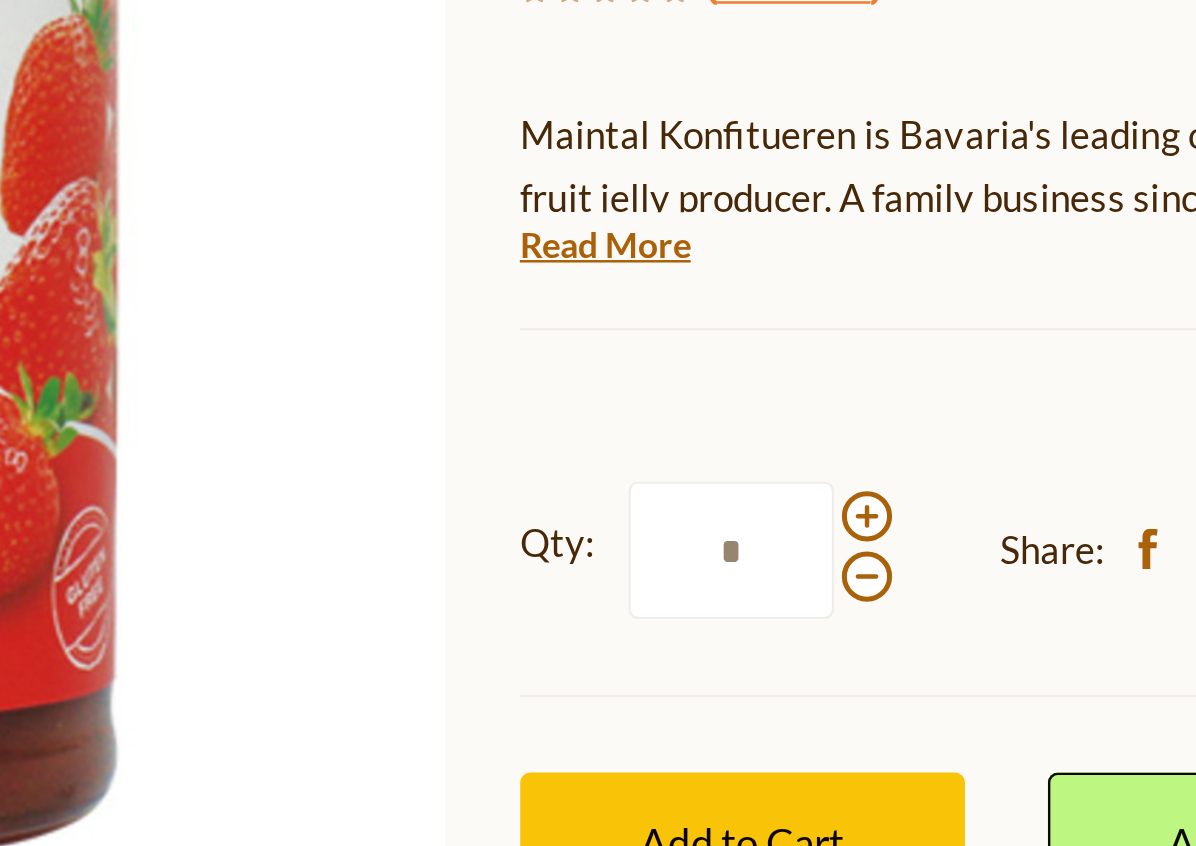 click at bounding box center (751, 502) 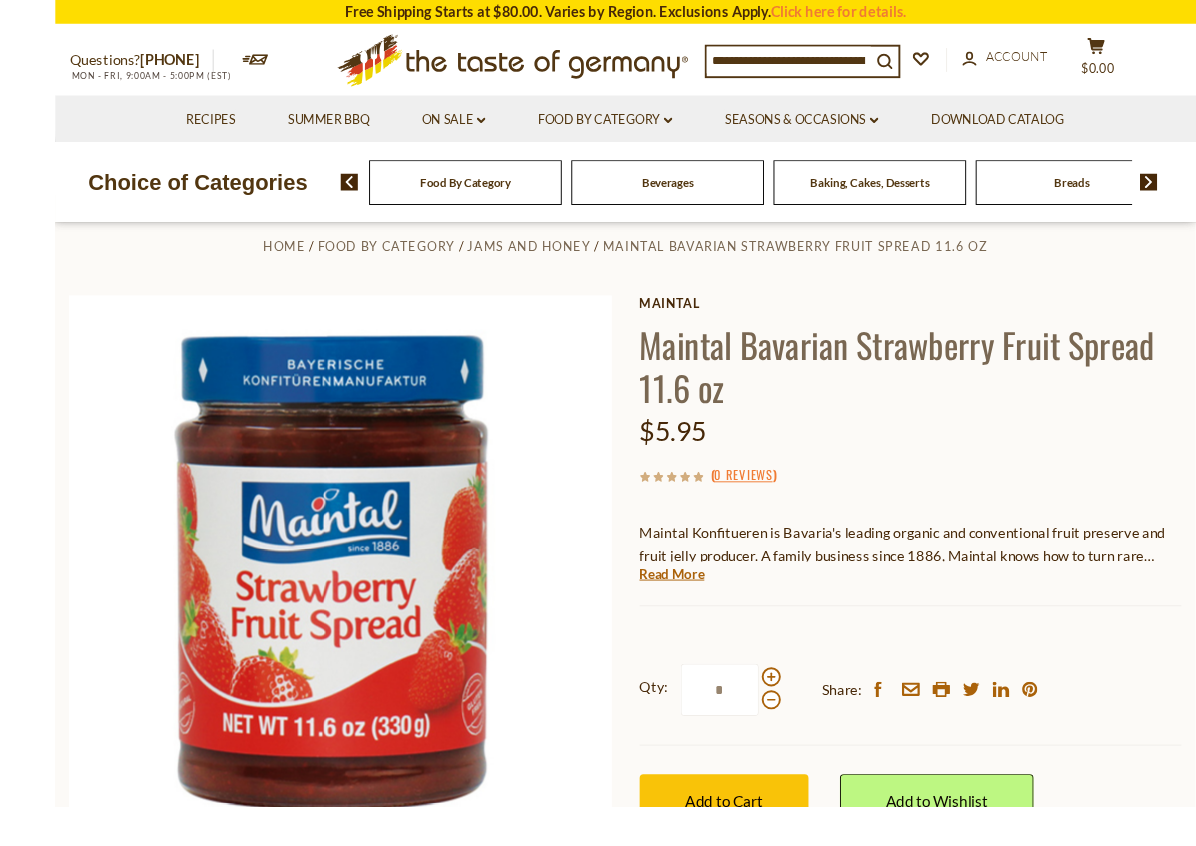scroll, scrollTop: 178, scrollLeft: 0, axis: vertical 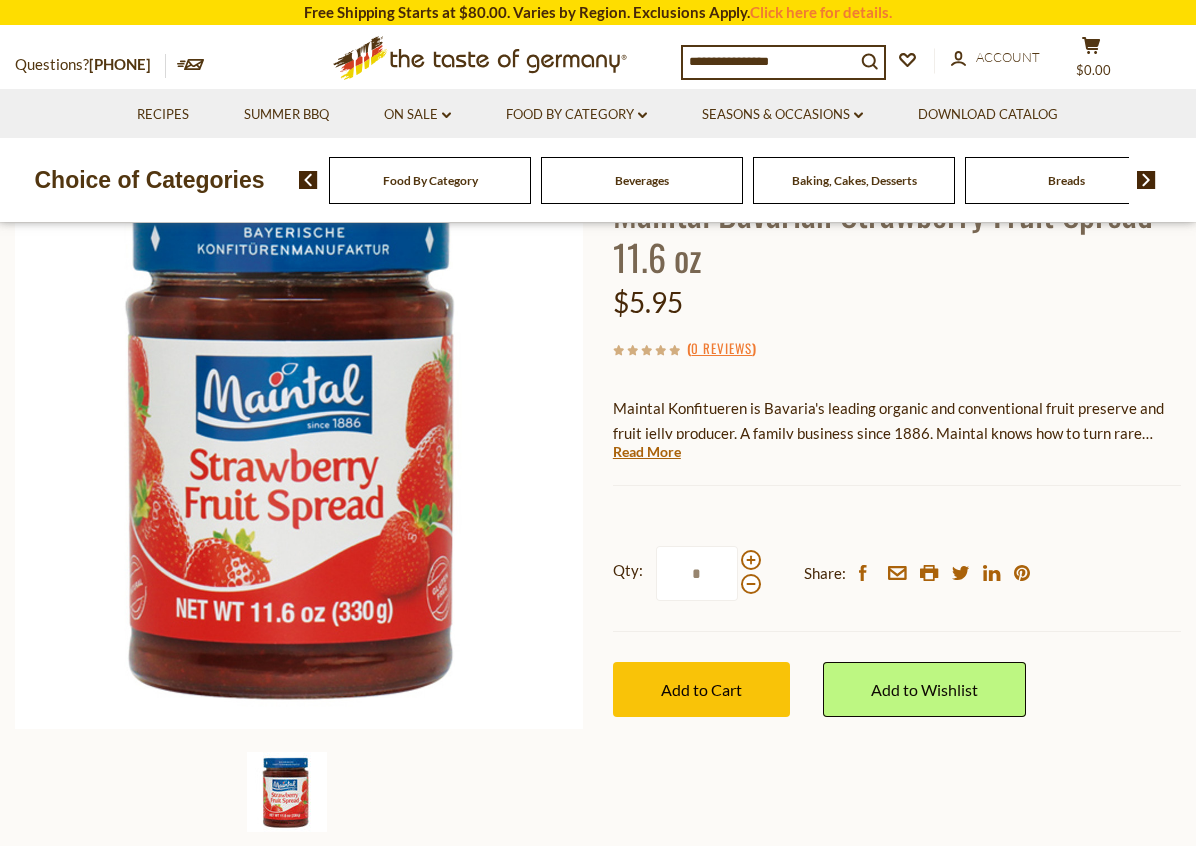 click on "Add to Cart" at bounding box center (701, 689) 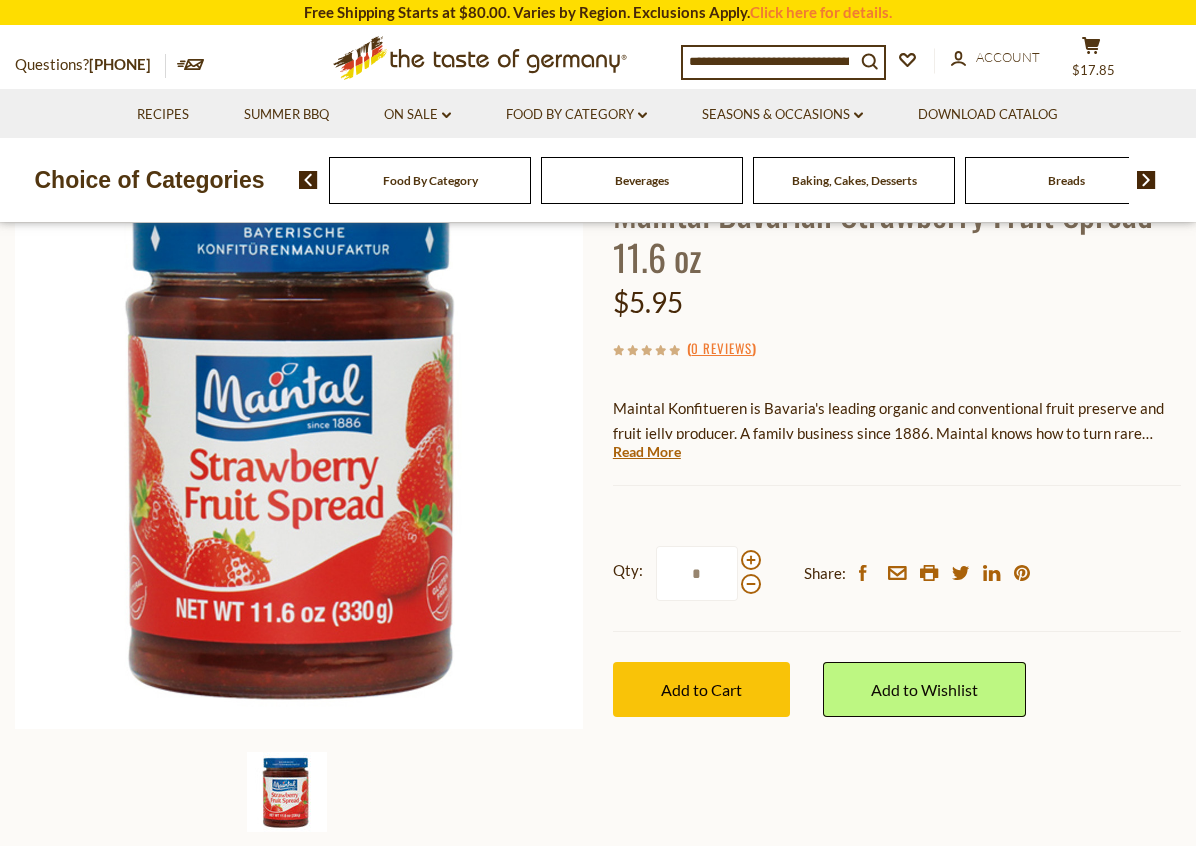 click on "Account" at bounding box center [1008, 57] 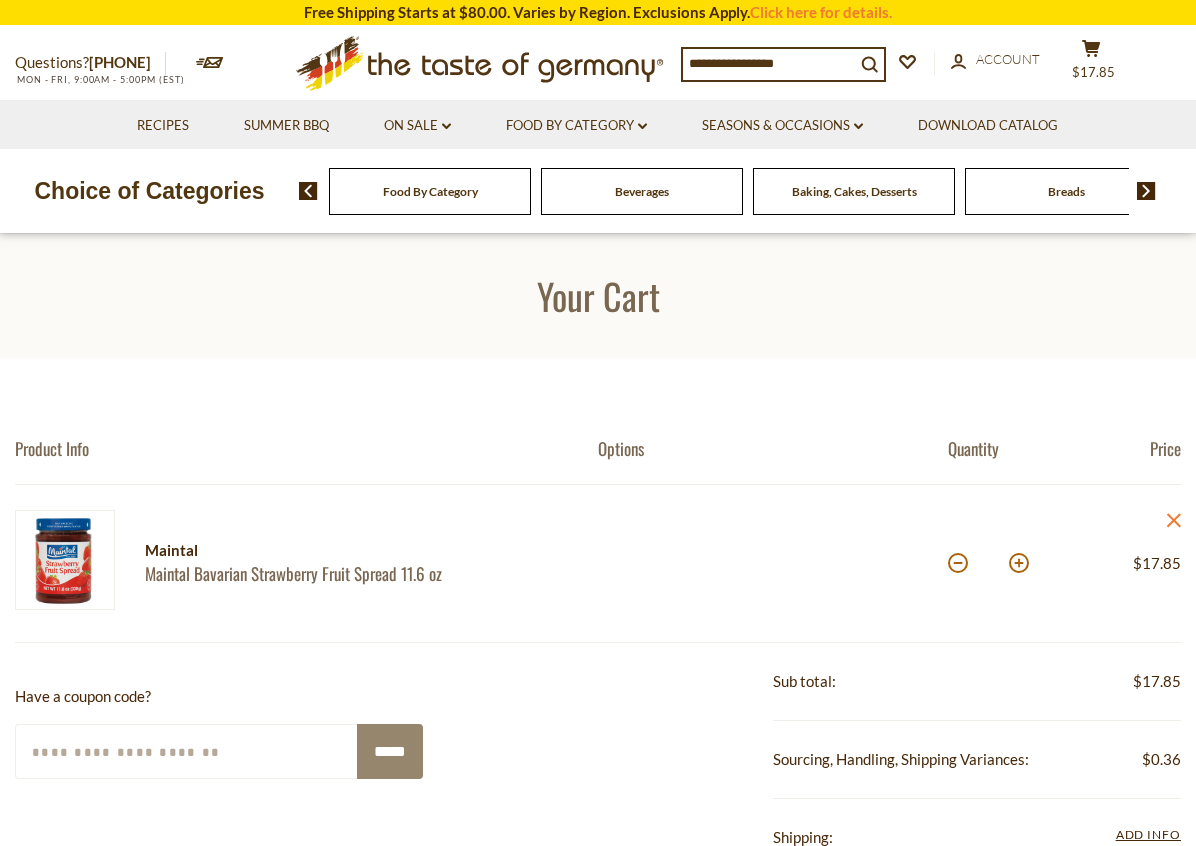 scroll, scrollTop: 0, scrollLeft: 0, axis: both 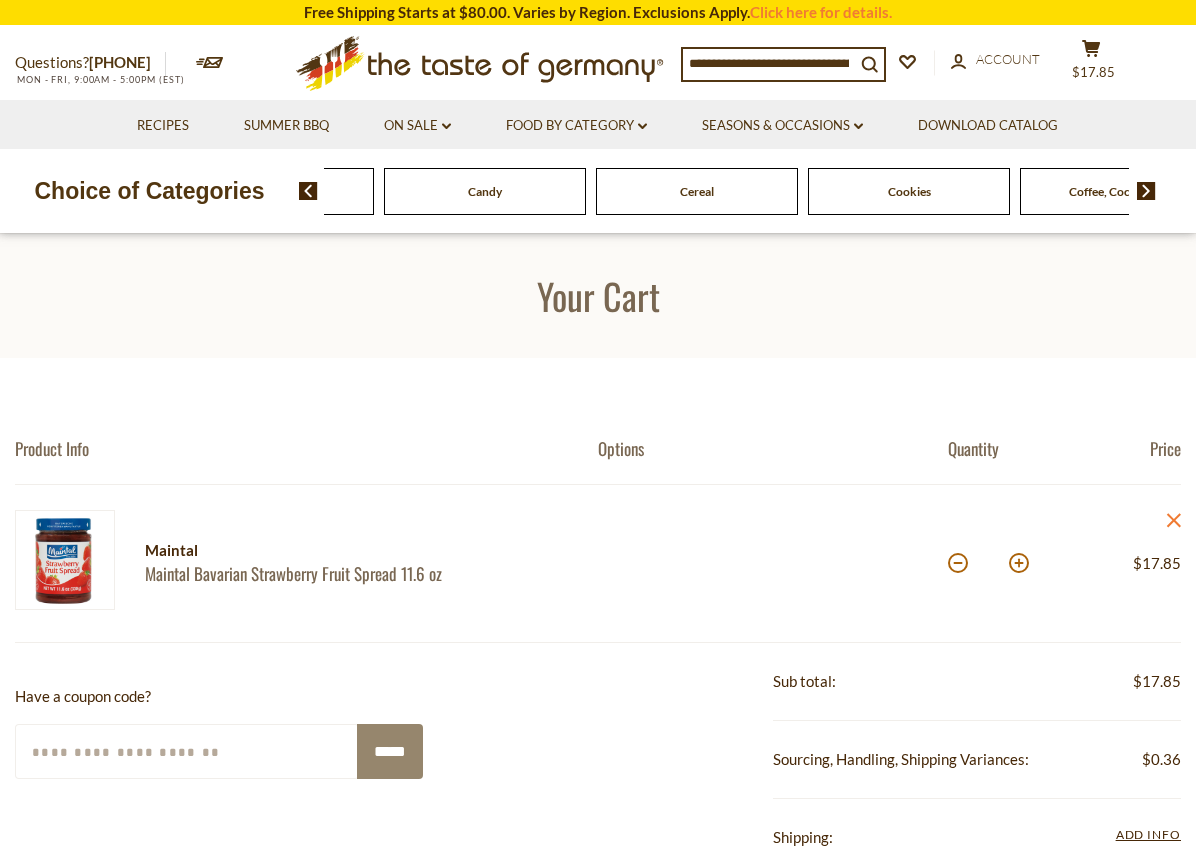 click on "Food By Category
Beverages
Baking, Cakes, Desserts
Breads
Candy
Cereal
Cookies
Coffee, Cocoa & Tea
Chocolate & Marzipan
Cheese & Dairy
Fish" at bounding box center (1545, 191) 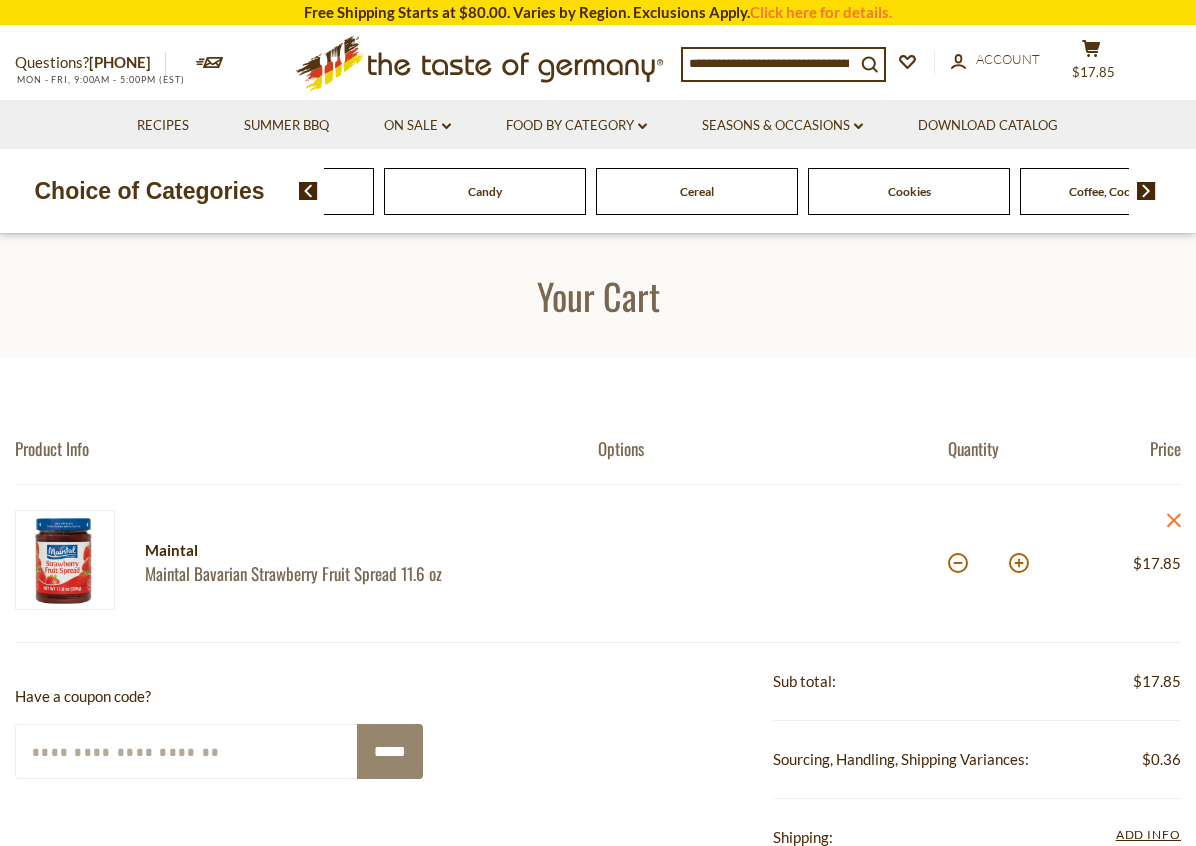 click on "Food By Category
Beverages
Baking, Cakes, Desserts
Breads
Candy
Cereal
Cookies
Coffee, Cocoa & Tea
Chocolate & Marzipan
Cheese & Dairy
Fish" at bounding box center [1545, 191] 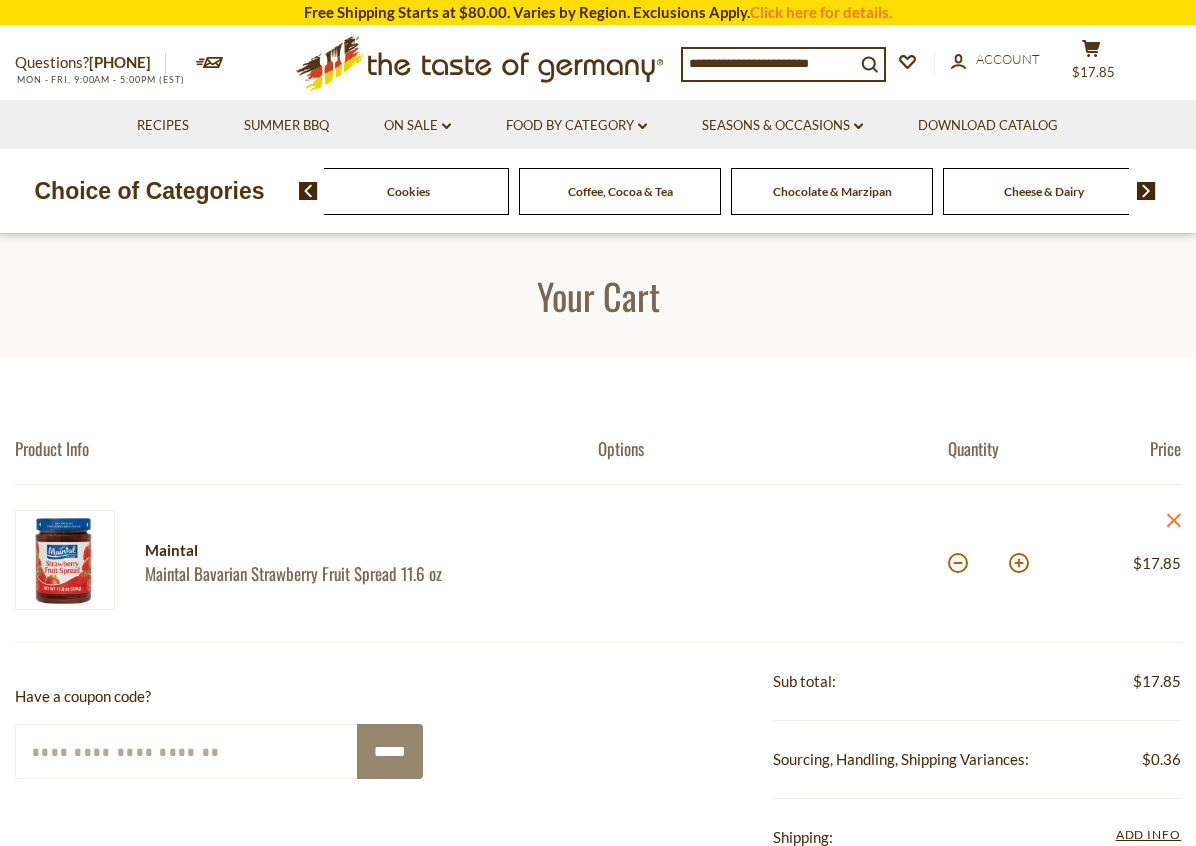 click on "Coffee, Cocoa & Tea" at bounding box center (-864, 191) 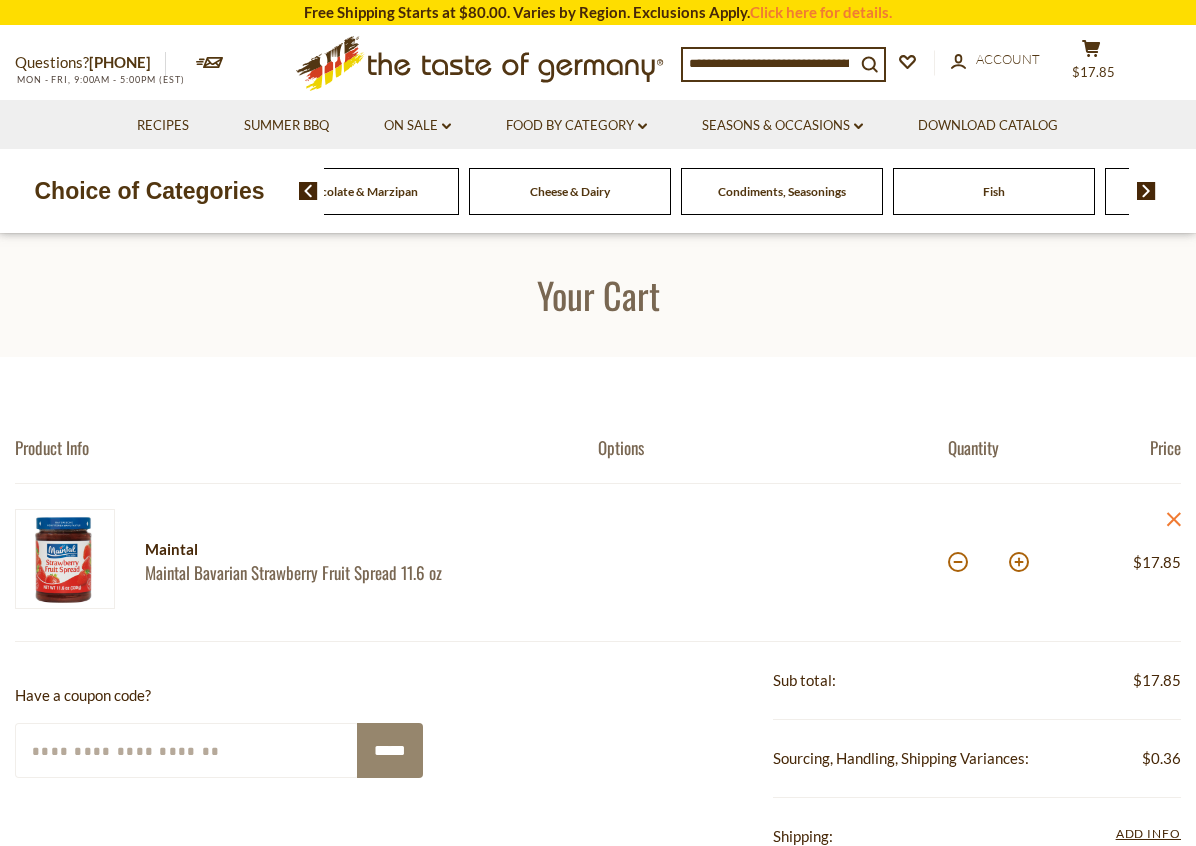 scroll, scrollTop: 0, scrollLeft: 0, axis: both 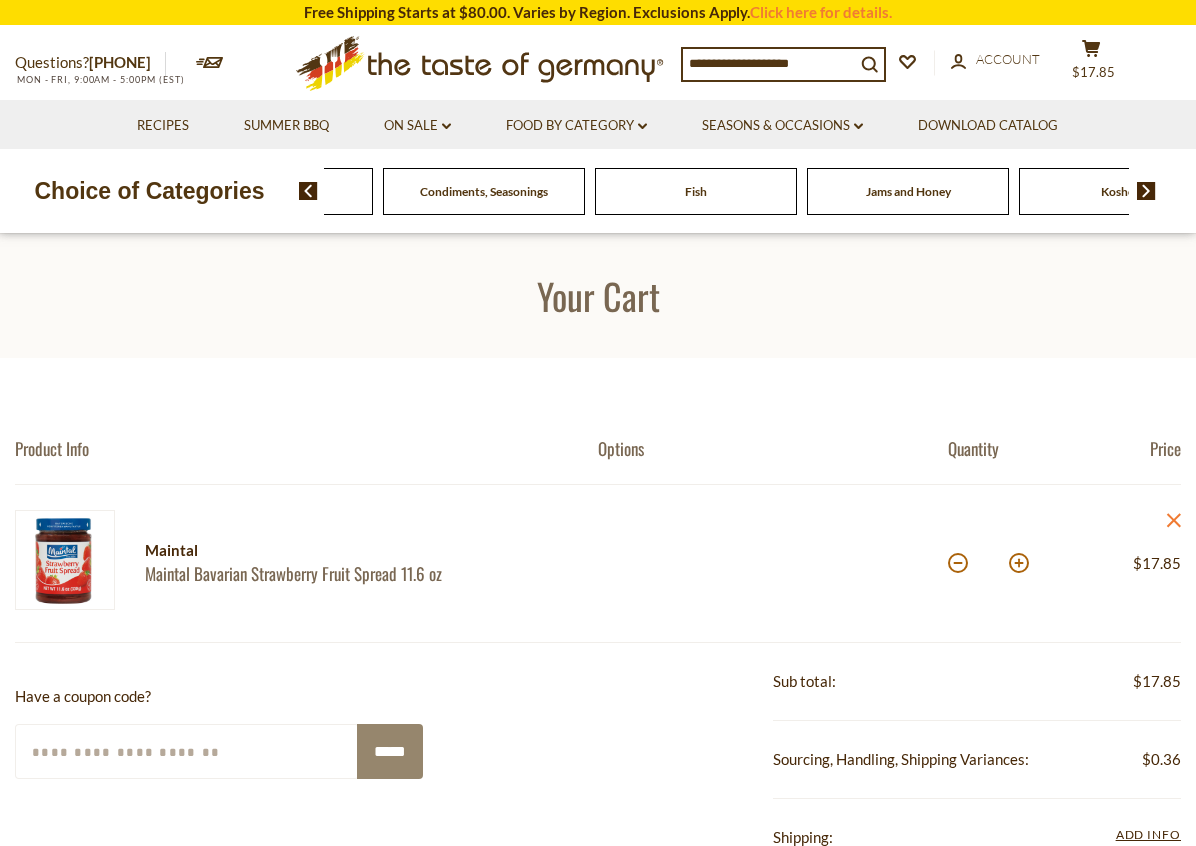 click on "Cheese & Dairy" at bounding box center [-1636, 191] 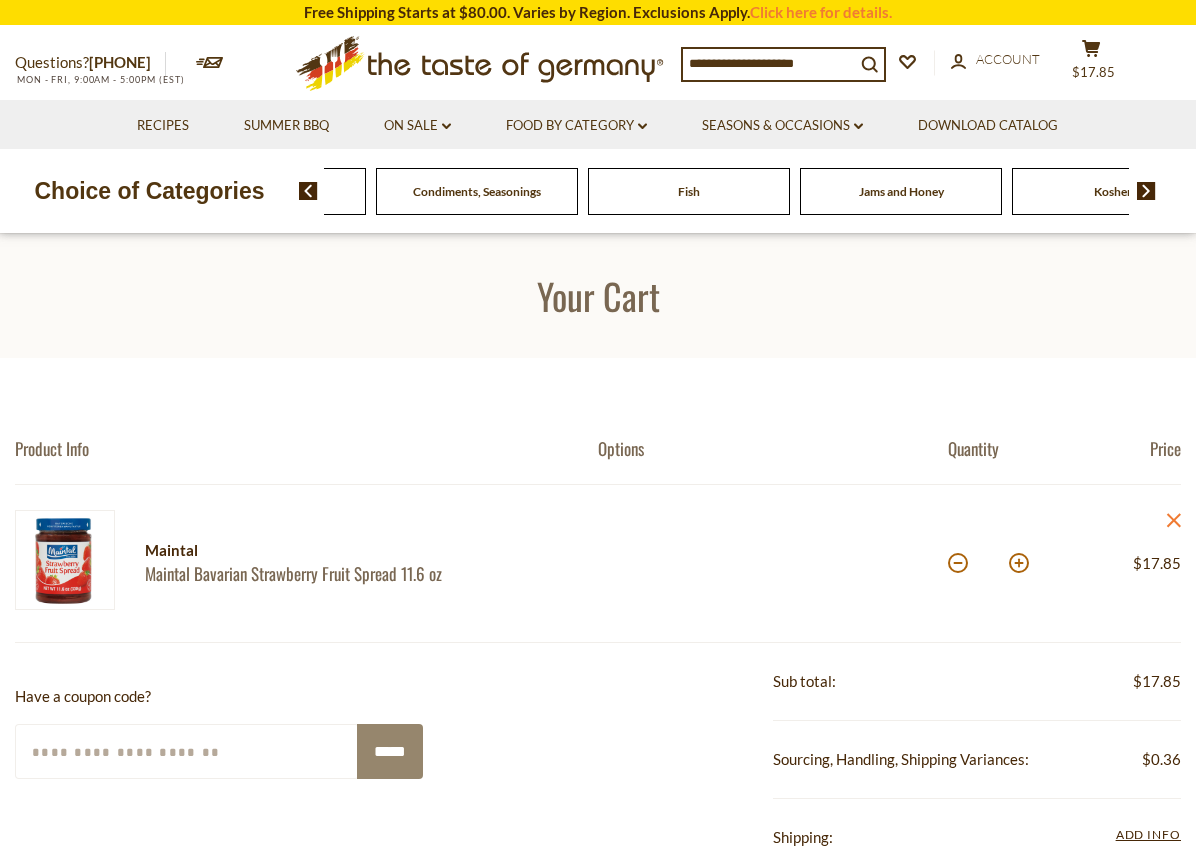 click on "Cheese & Dairy" at bounding box center (265, 191) 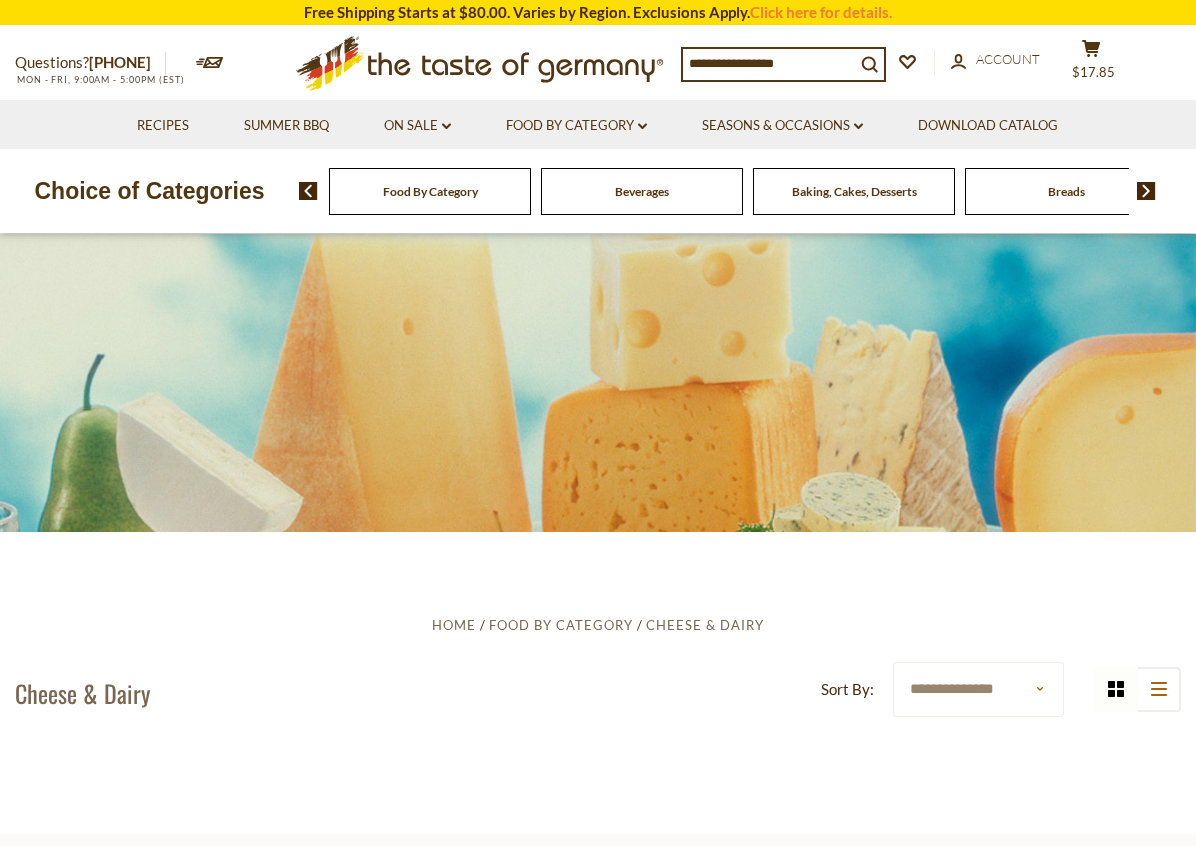 scroll, scrollTop: 0, scrollLeft: 0, axis: both 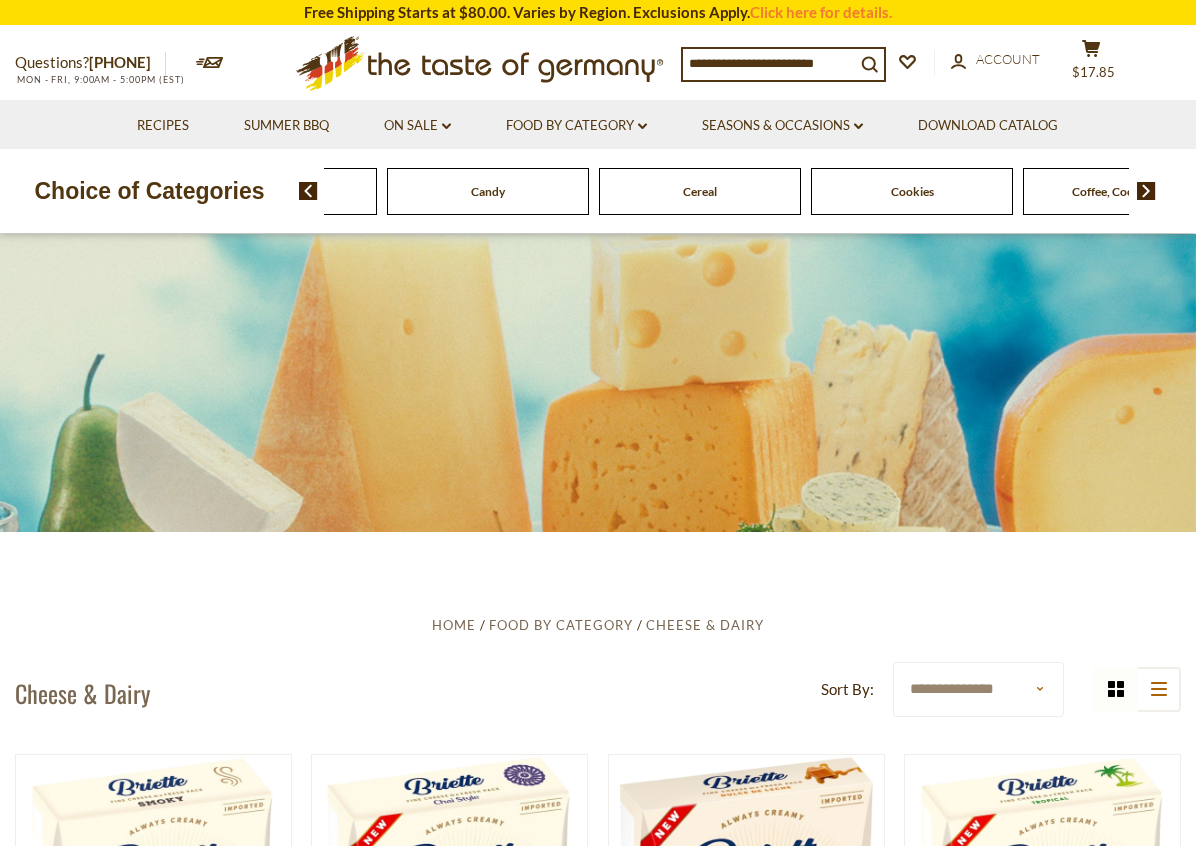click on "Food By Category
Beverages
Baking, Cakes, Desserts
Breads
Candy
Cereal
Cookies
Coffee, Cocoa & Tea
Chocolate & Marzipan
Cheese & Dairy
Fish" at bounding box center [1548, 191] 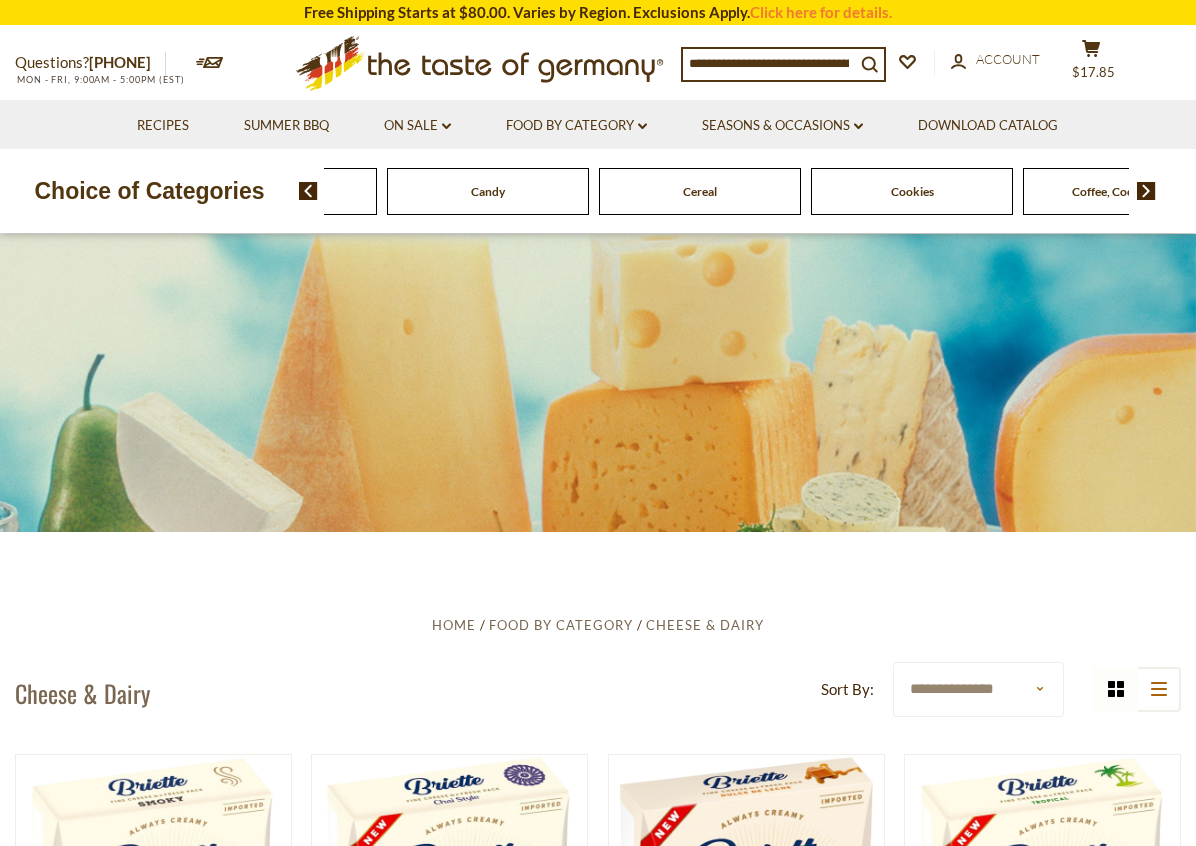 click on "Candy" at bounding box center [-360, 191] 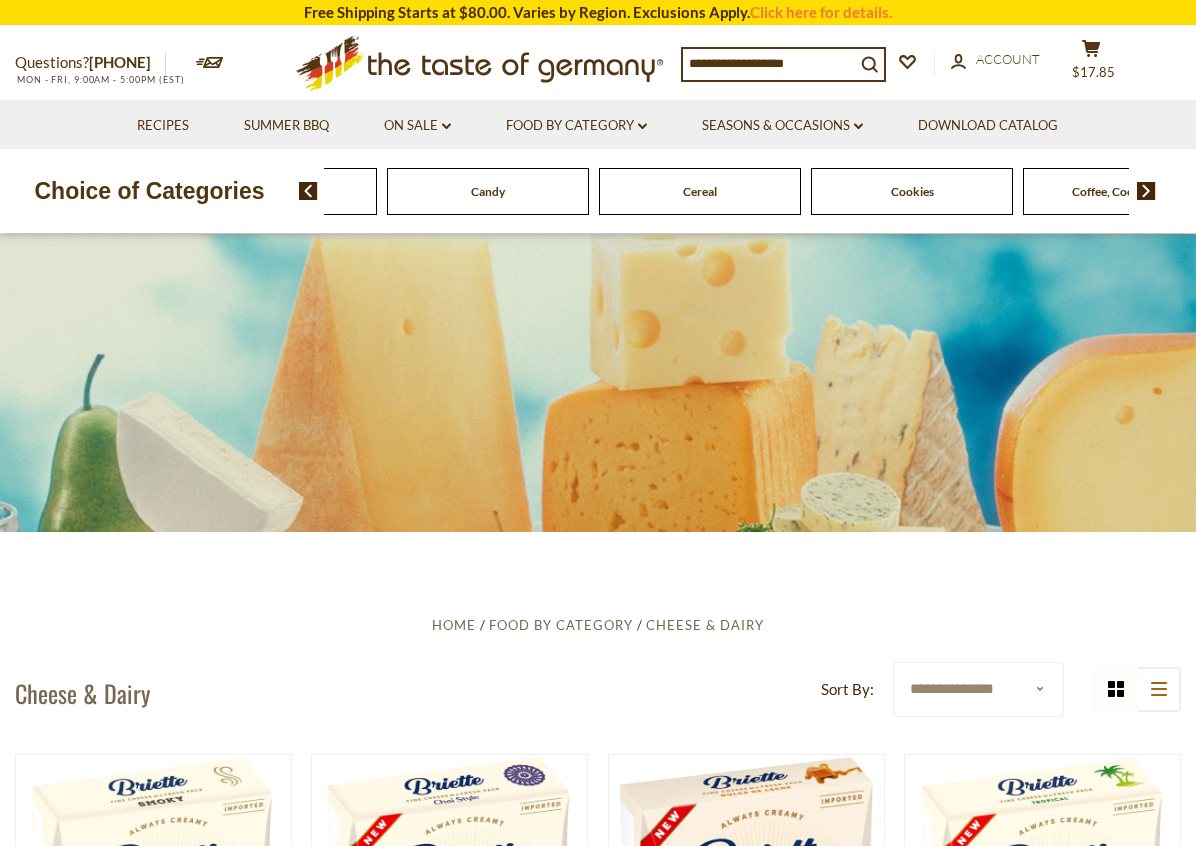 click on "Cookies" at bounding box center [912, 191] 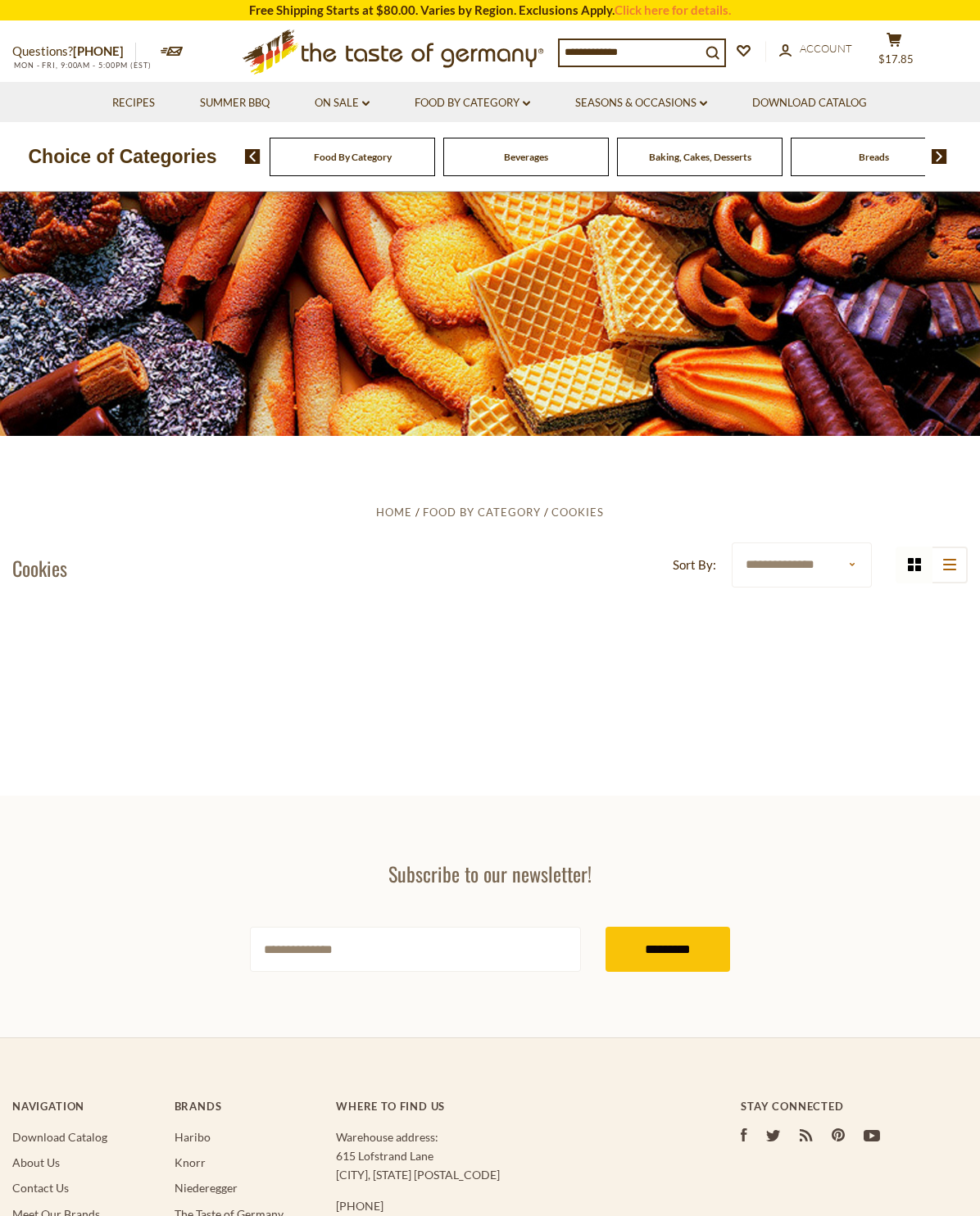 scroll, scrollTop: 0, scrollLeft: 0, axis: both 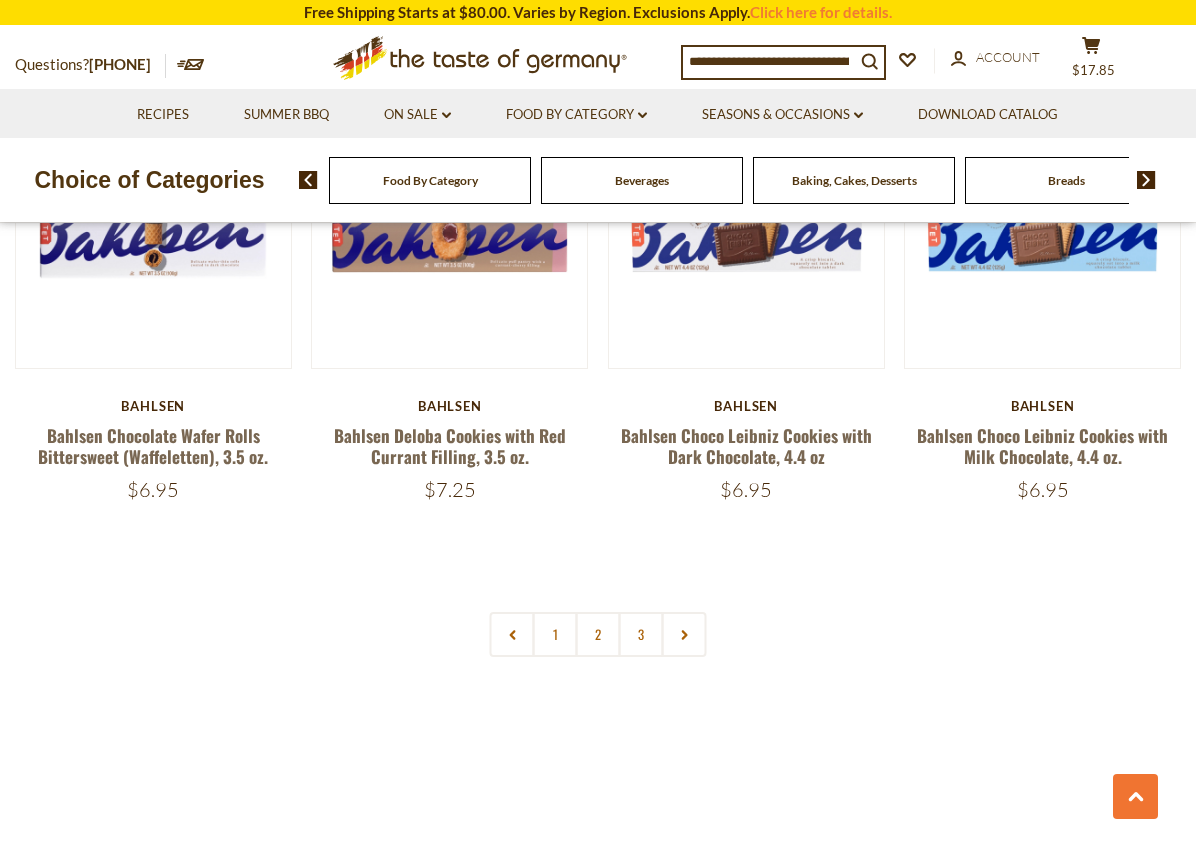 click on "2" at bounding box center [598, 634] 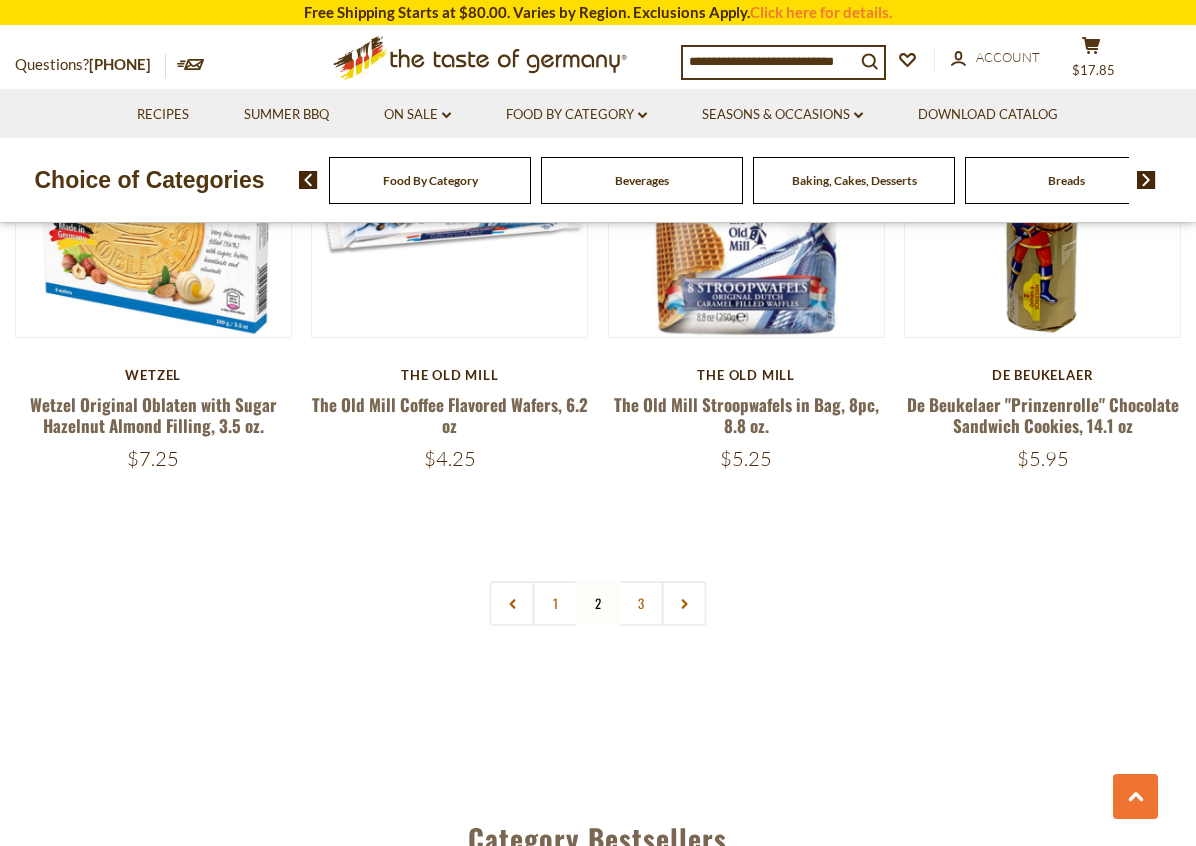 scroll, scrollTop: 4545, scrollLeft: 0, axis: vertical 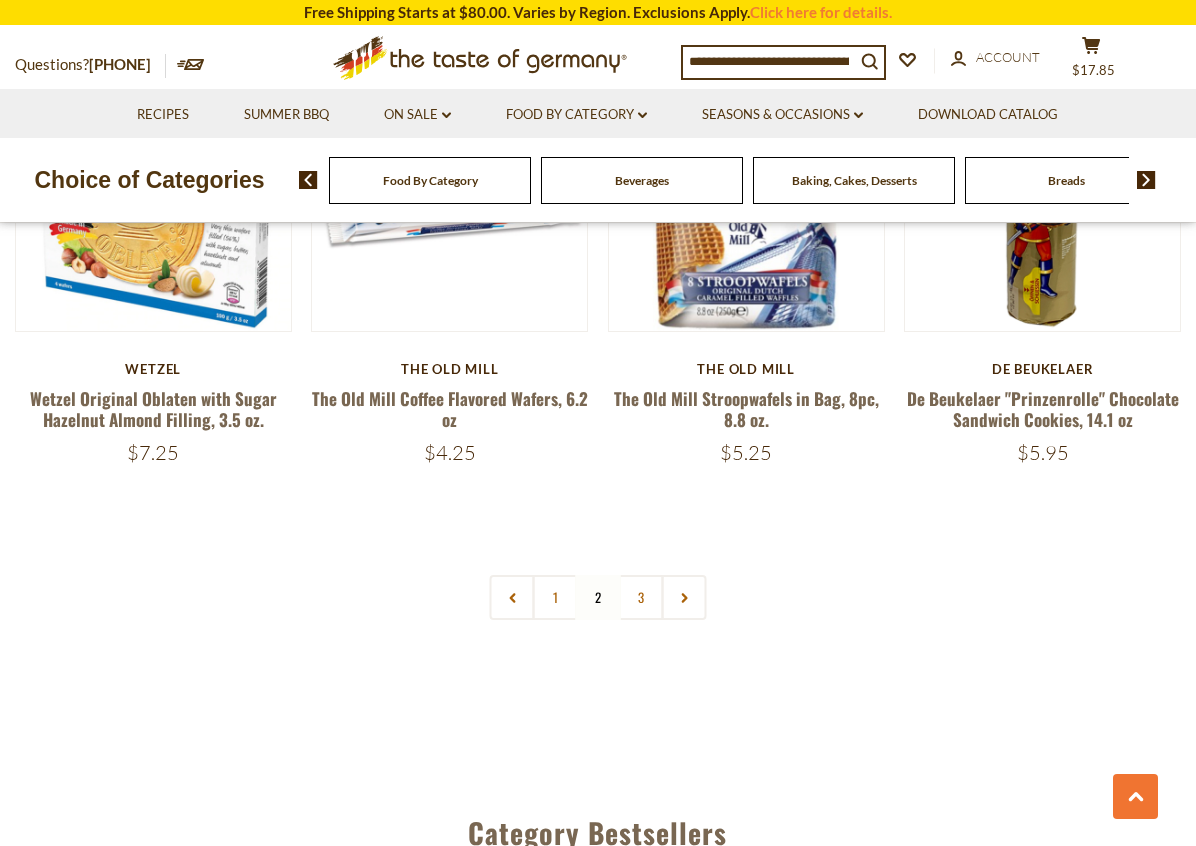 click on "3" at bounding box center (641, 597) 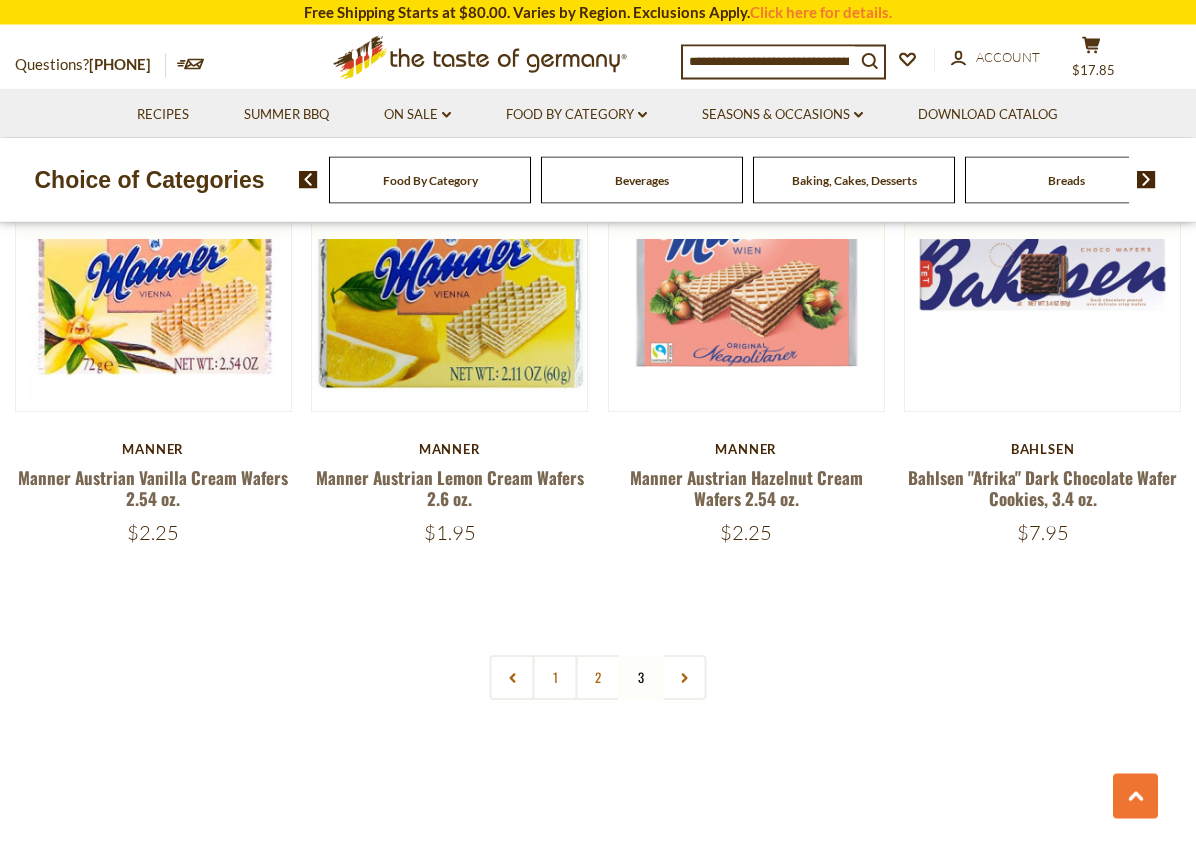scroll, scrollTop: 2028, scrollLeft: 0, axis: vertical 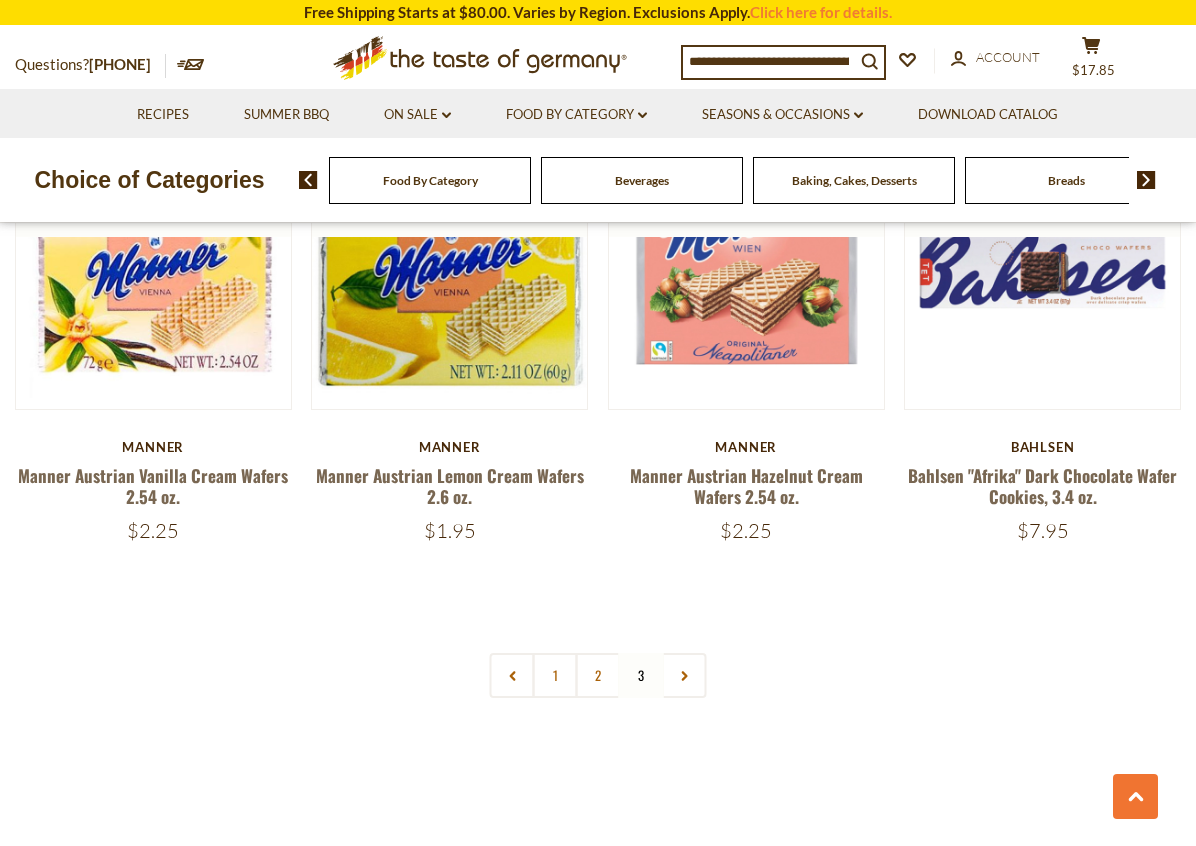 click at bounding box center (684, 675) 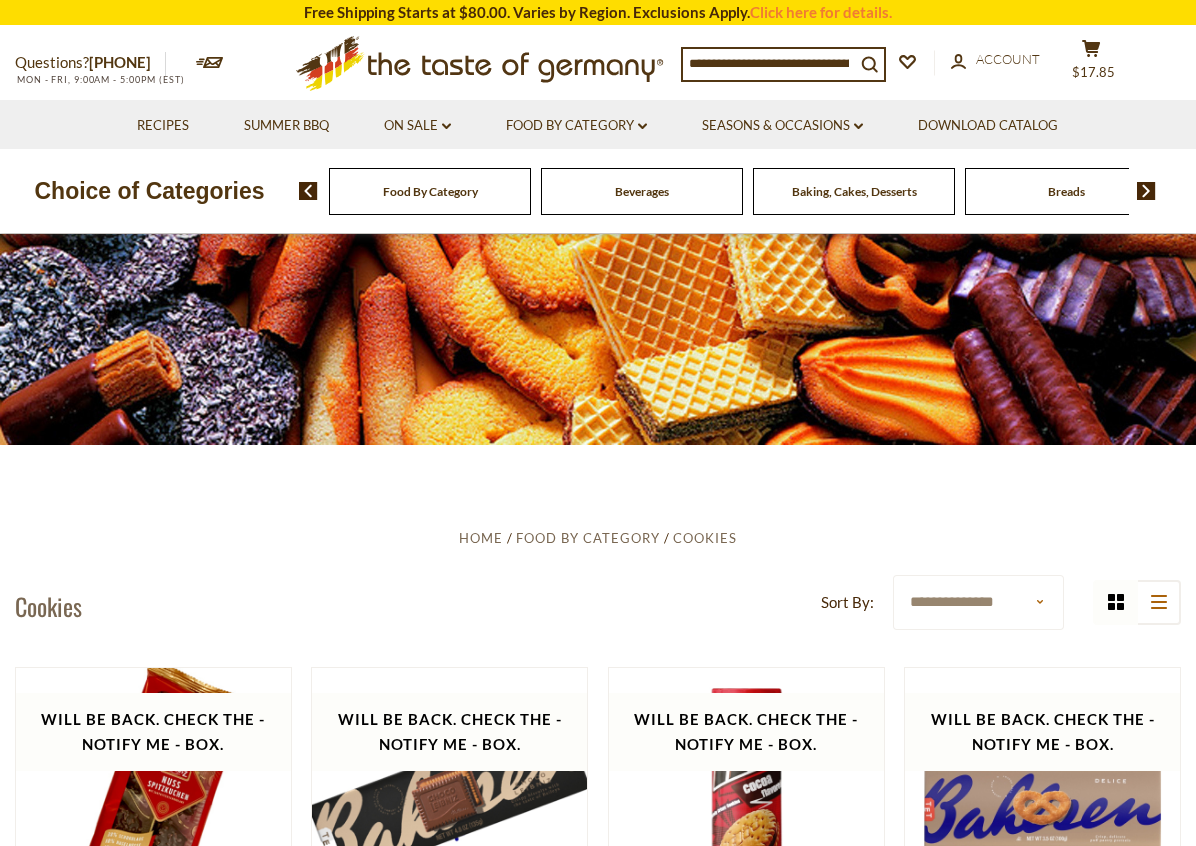 scroll, scrollTop: 87, scrollLeft: 0, axis: vertical 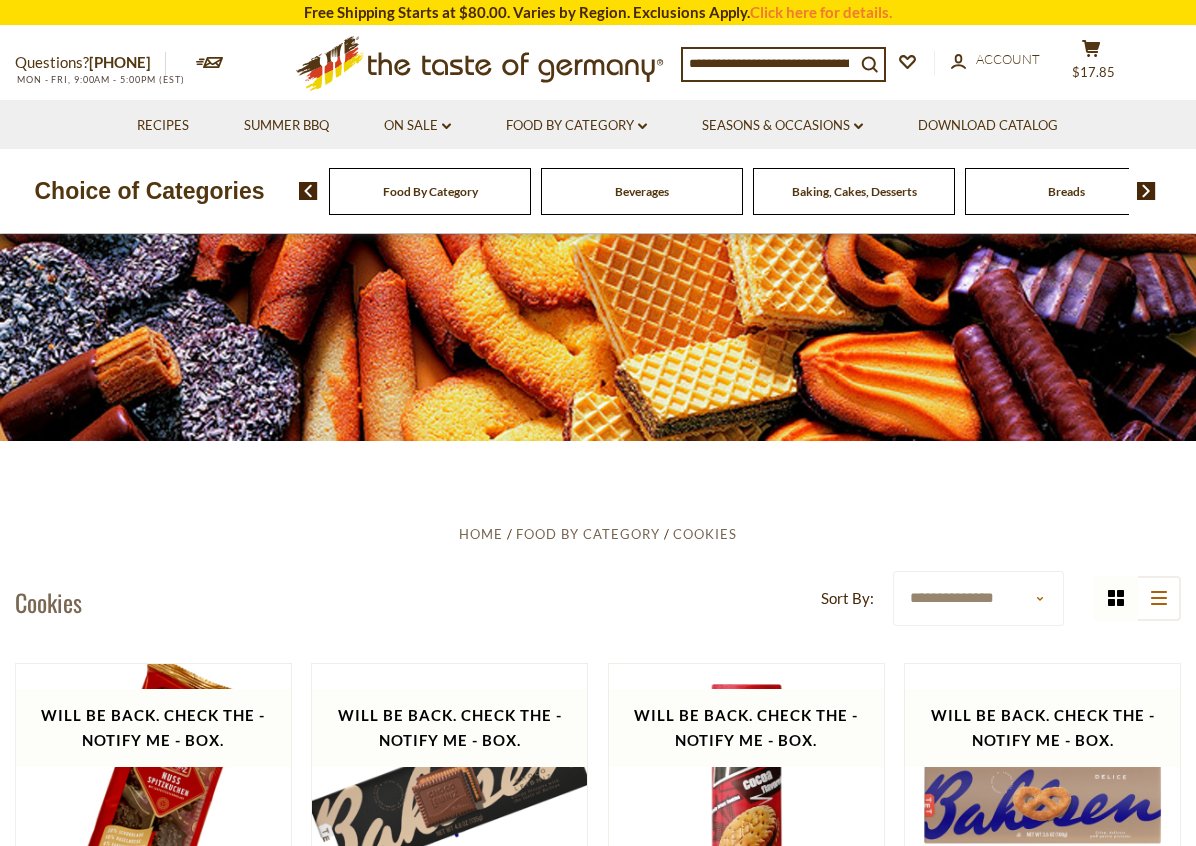 click at bounding box center [769, 63] 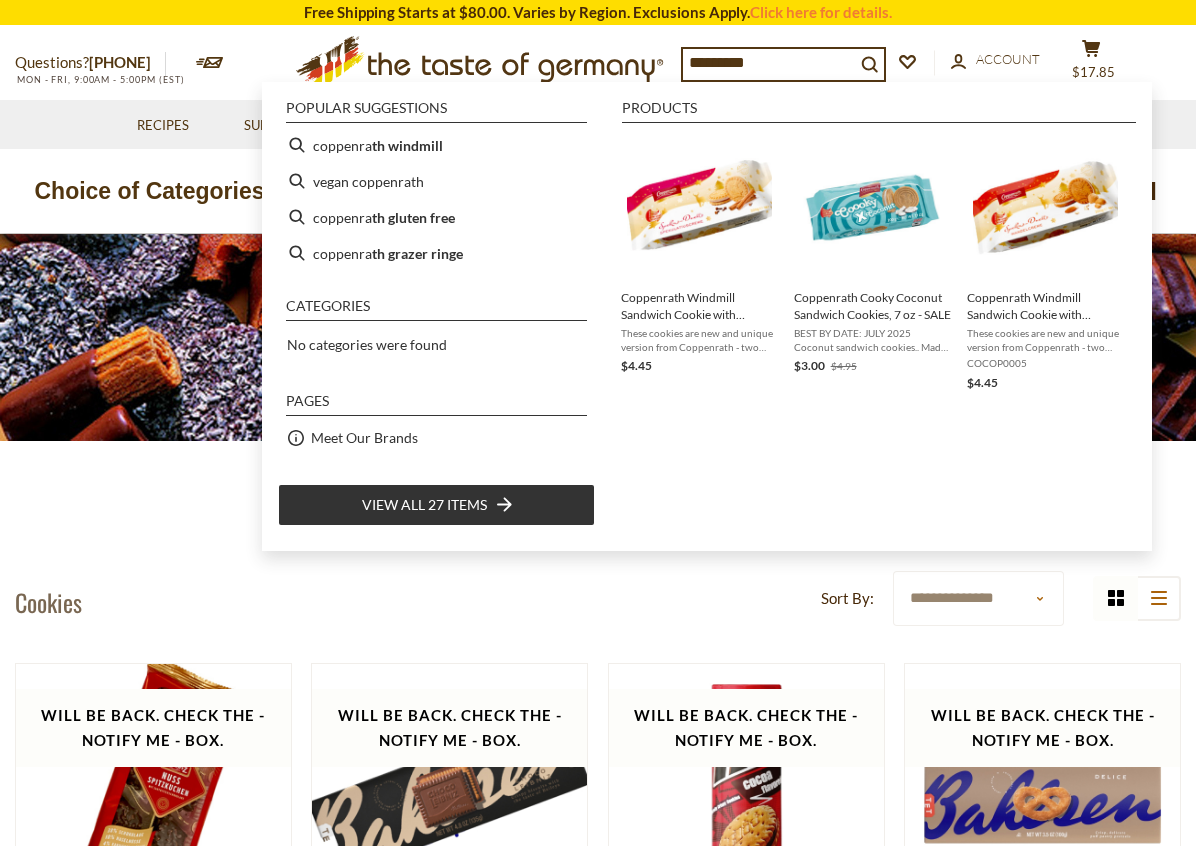 type on "**********" 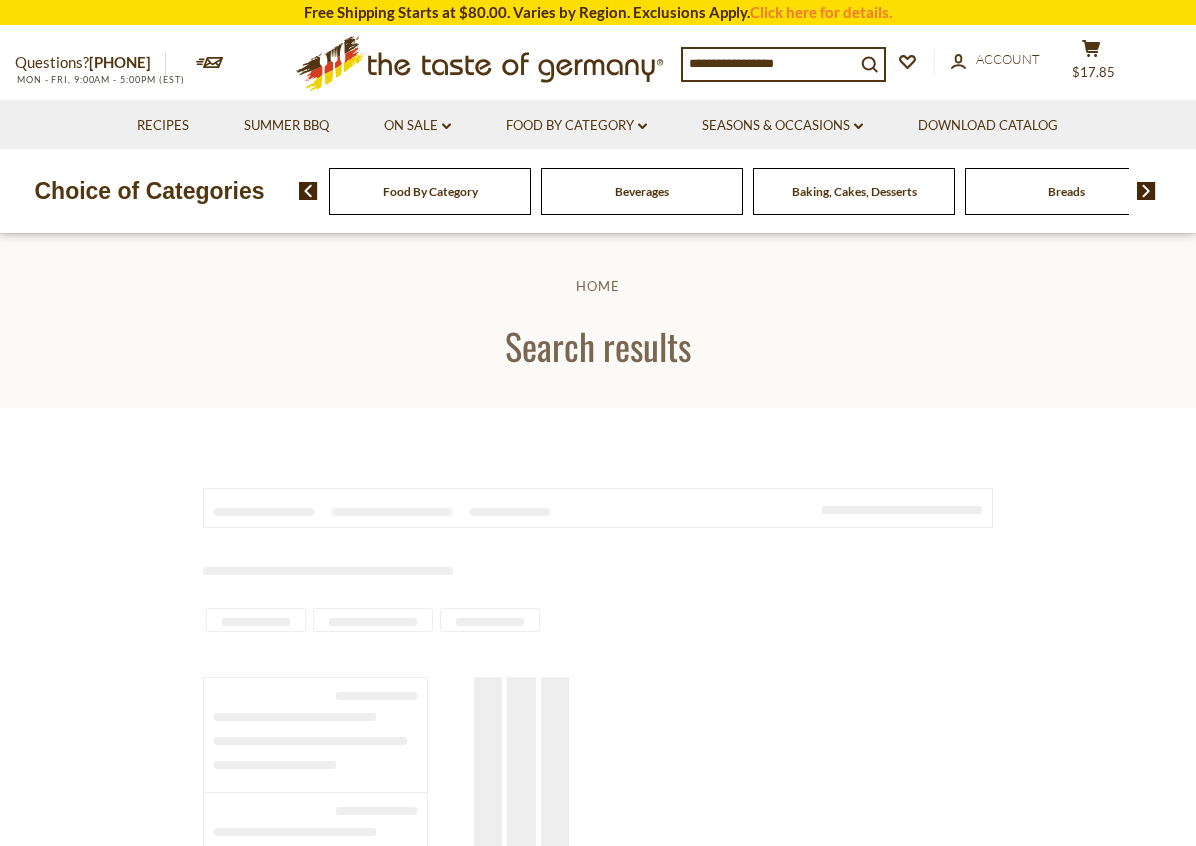 scroll, scrollTop: 0, scrollLeft: 0, axis: both 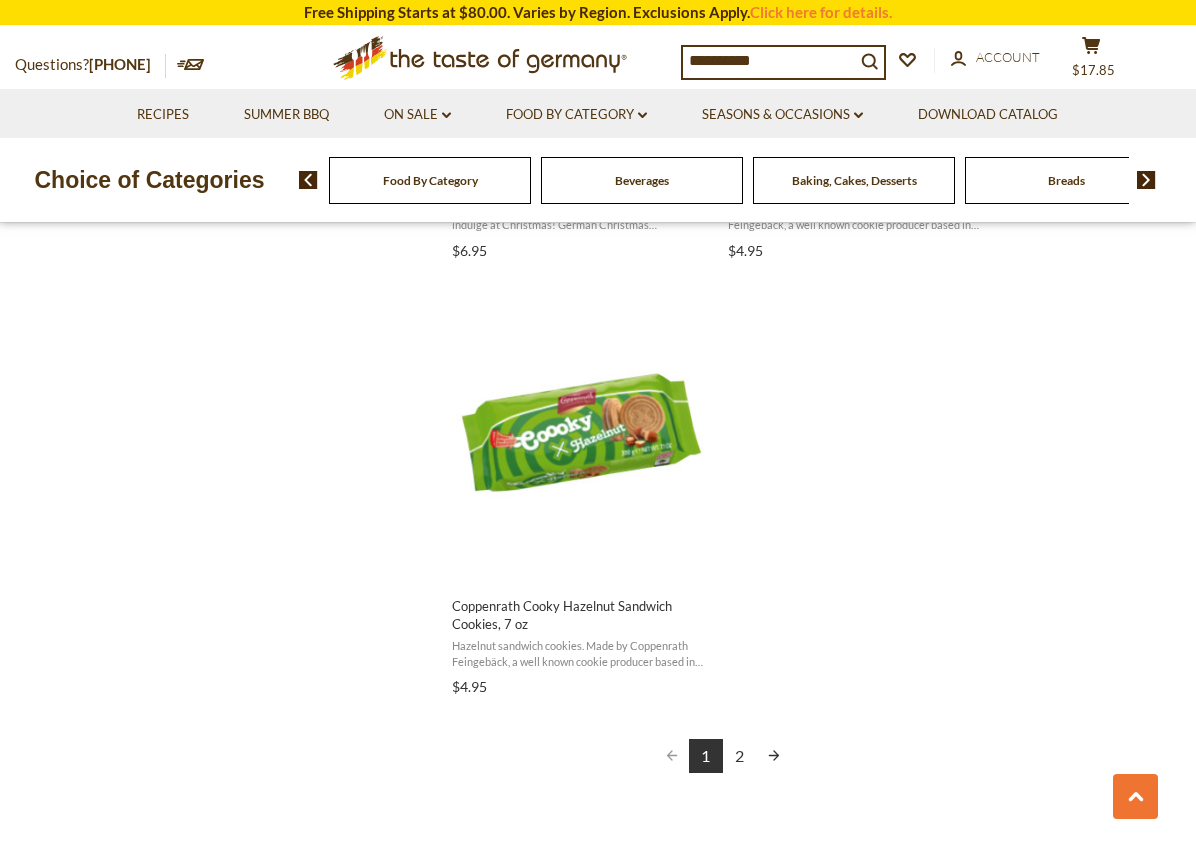 click on "2" at bounding box center (740, 756) 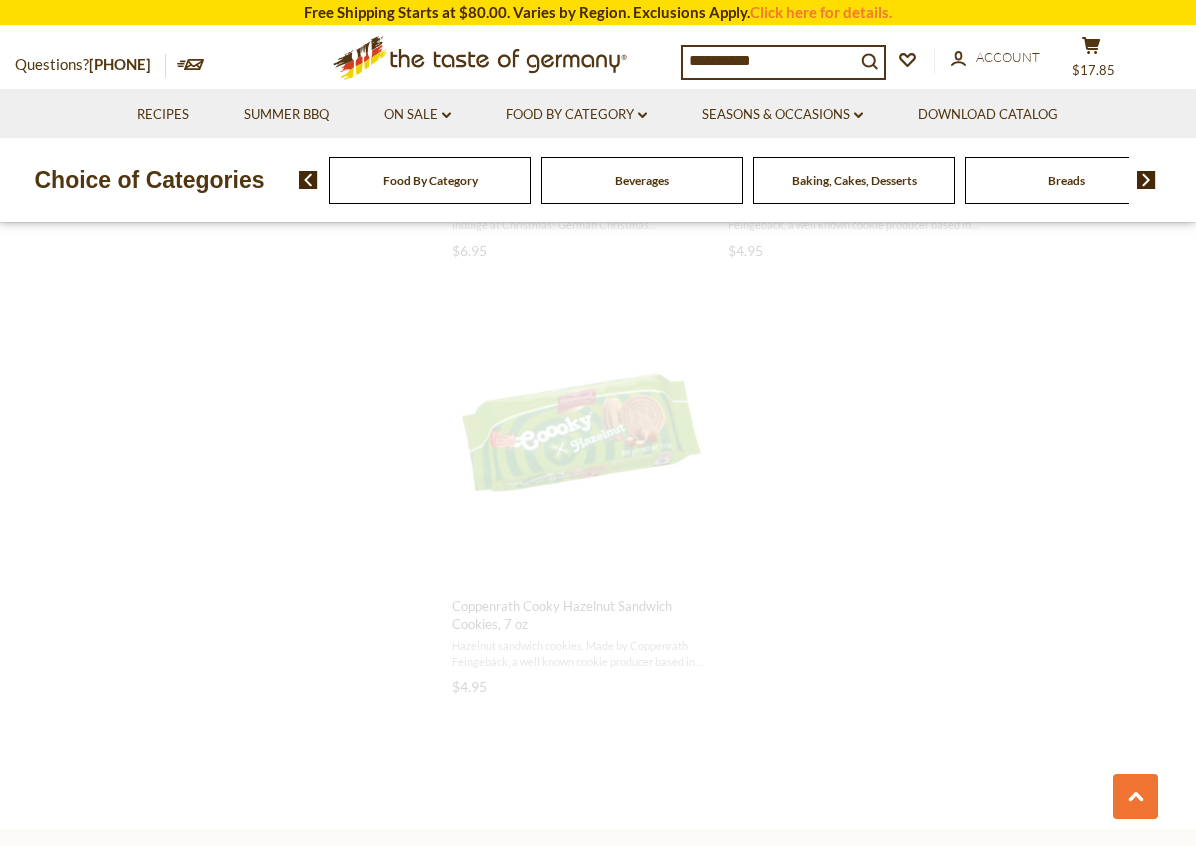 scroll, scrollTop: 1130, scrollLeft: 0, axis: vertical 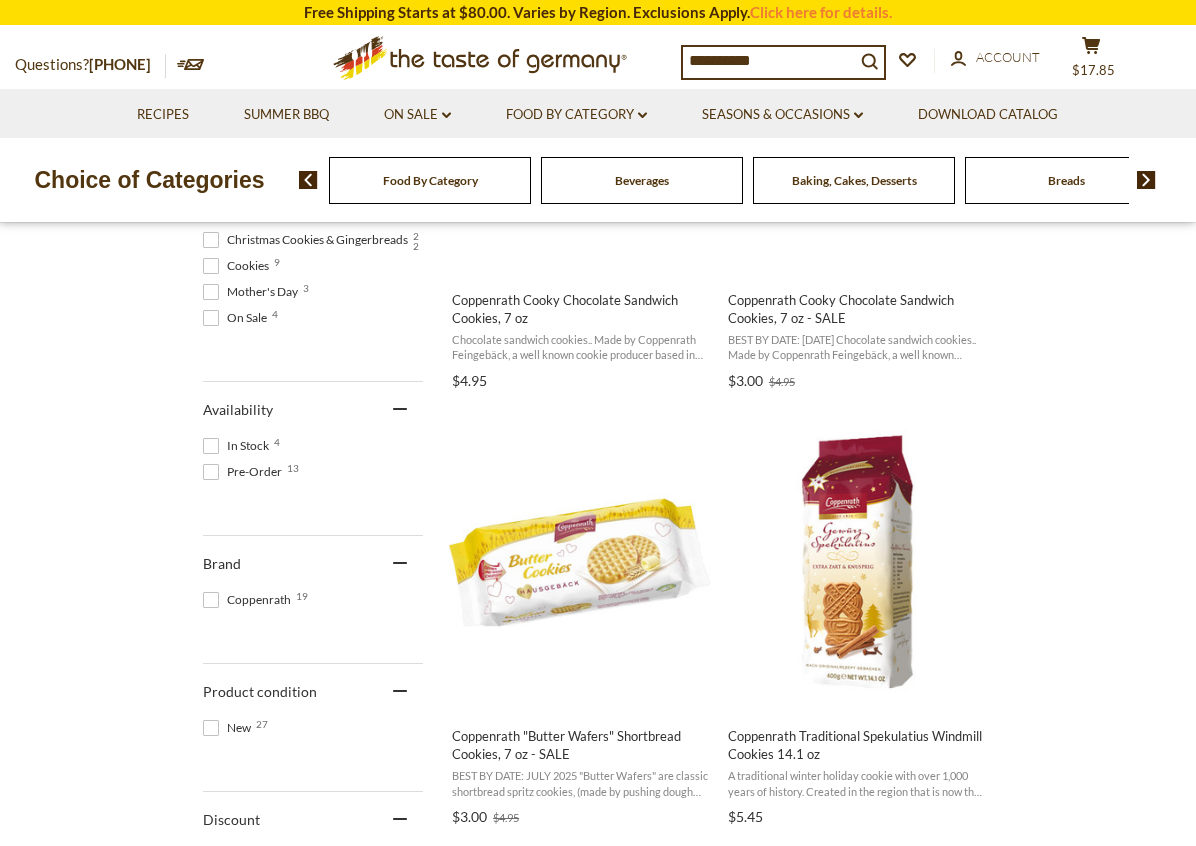 click on "Coppenrath Traditional Spekulatius Windmill Cookies 14.1 oz A traditional winter holiday cookie with over 1,000 years of history. Created in the region that is now the Rhineland, Netherlands and Belgium, these shortcrust cookies are traditionally spiced ... $5.45 Add to cart" at bounding box center [857, 772] 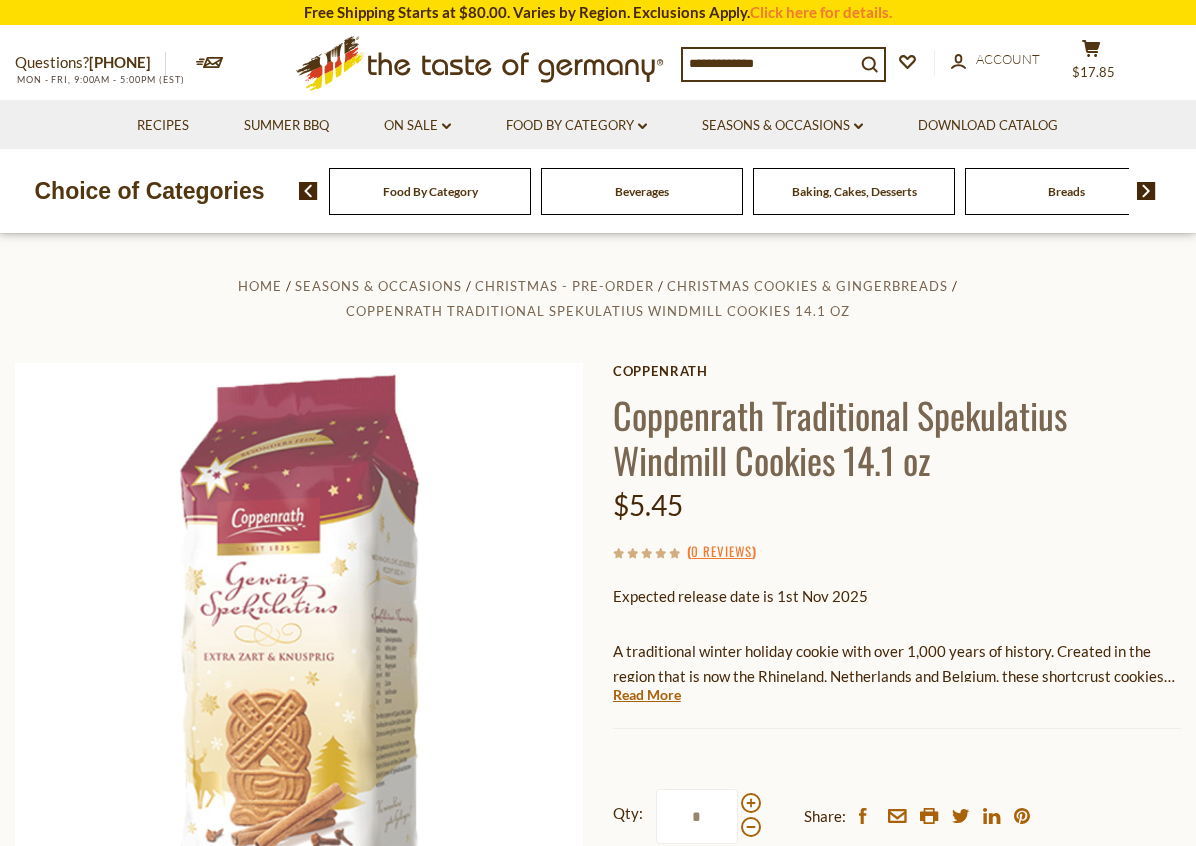 scroll, scrollTop: 0, scrollLeft: 0, axis: both 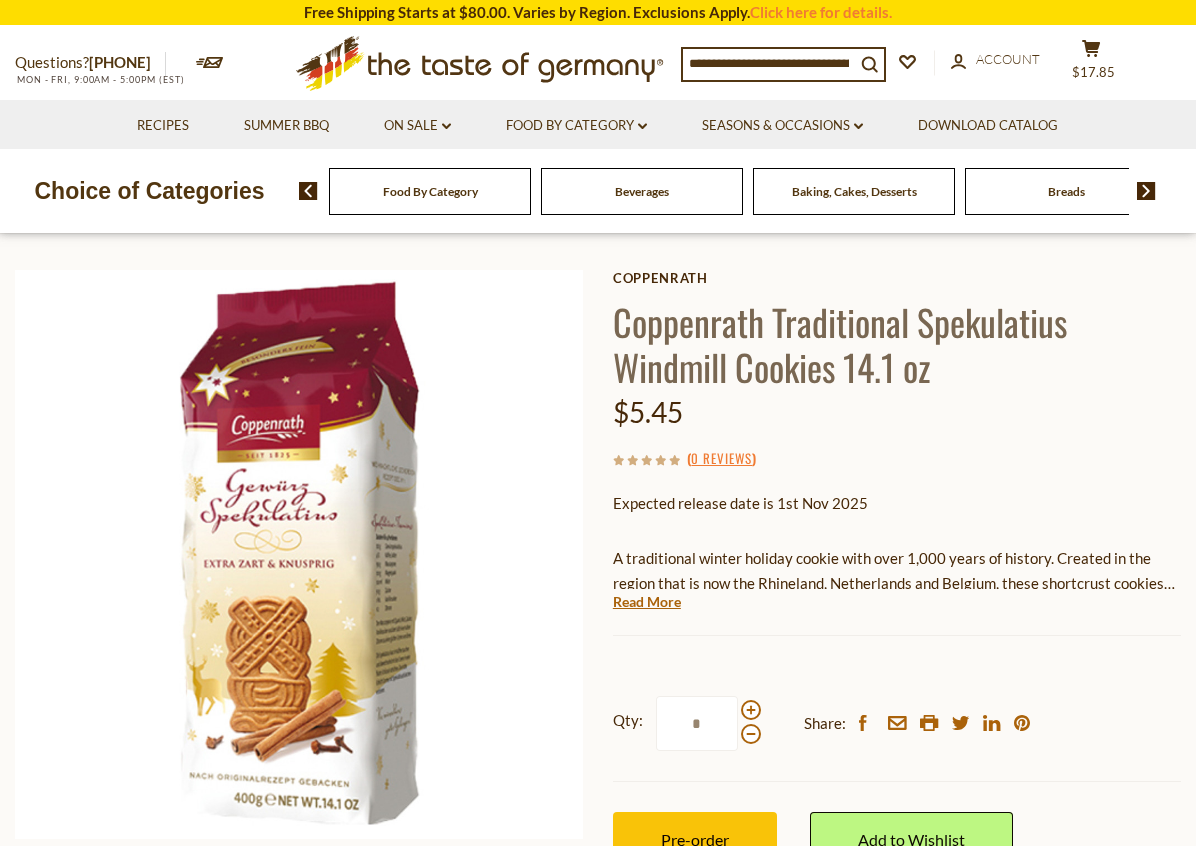 click at bounding box center (751, 710) 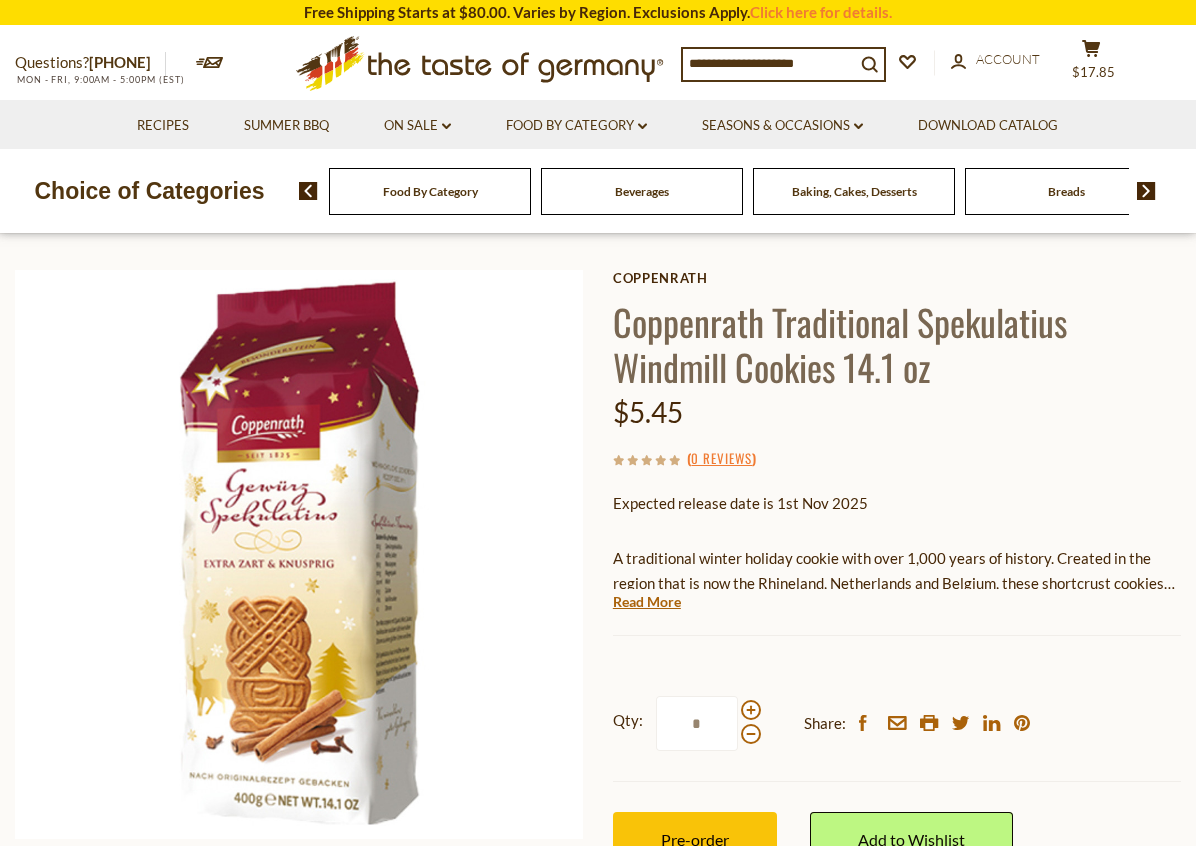 click at bounding box center [751, 710] 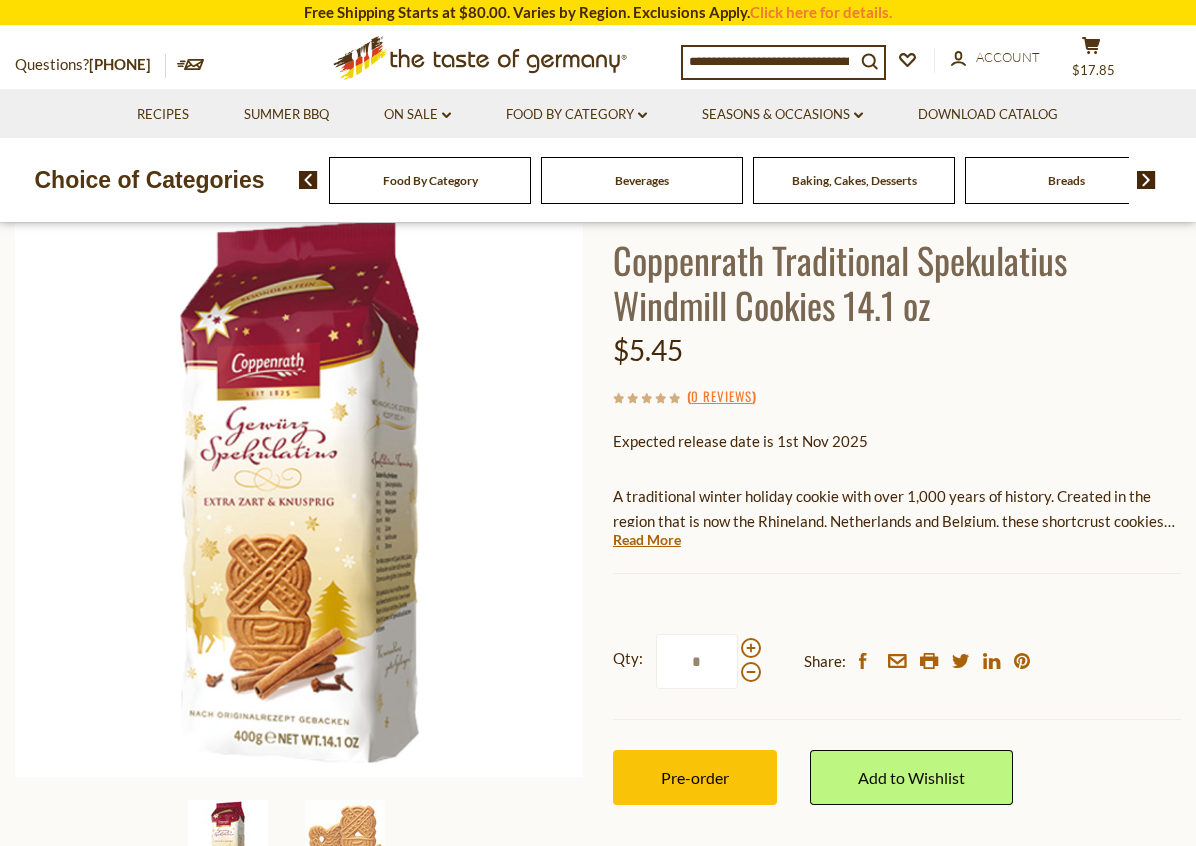 scroll, scrollTop: 181, scrollLeft: 0, axis: vertical 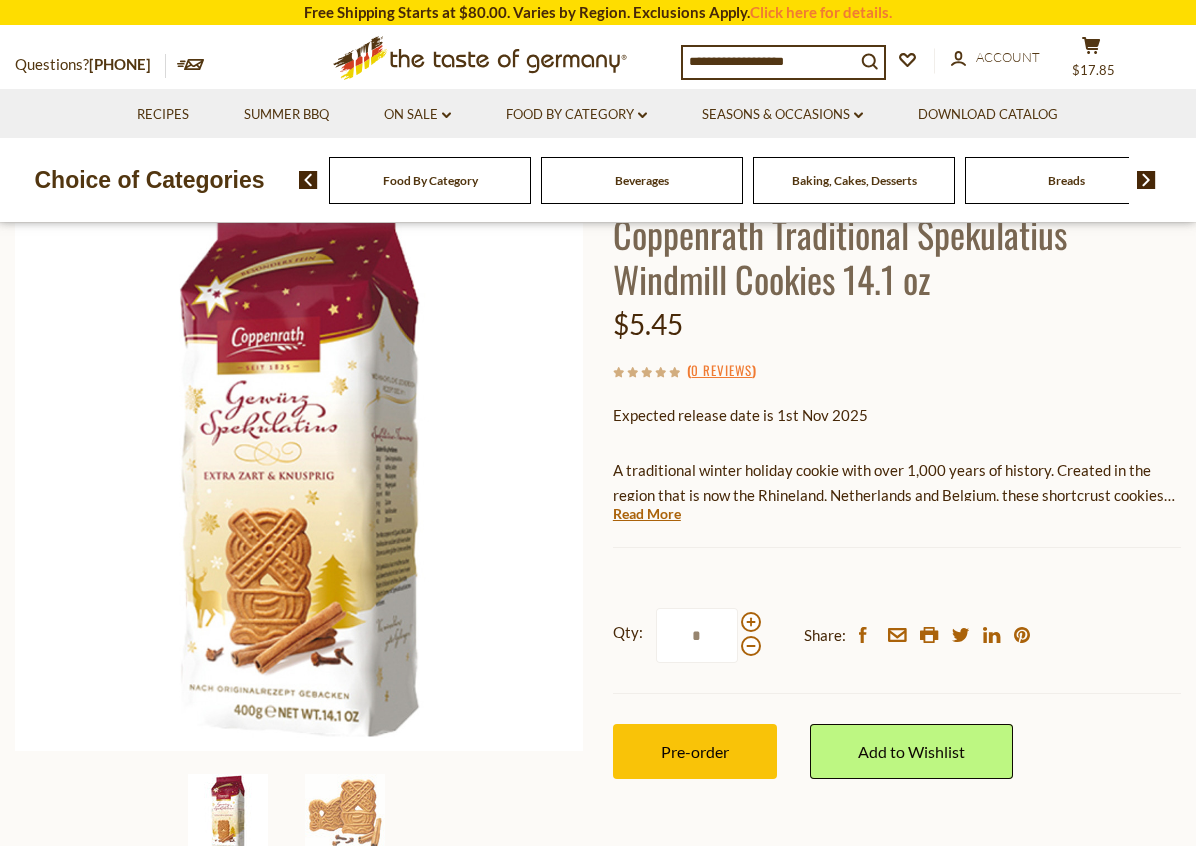 click on "Pre-order" at bounding box center (695, 751) 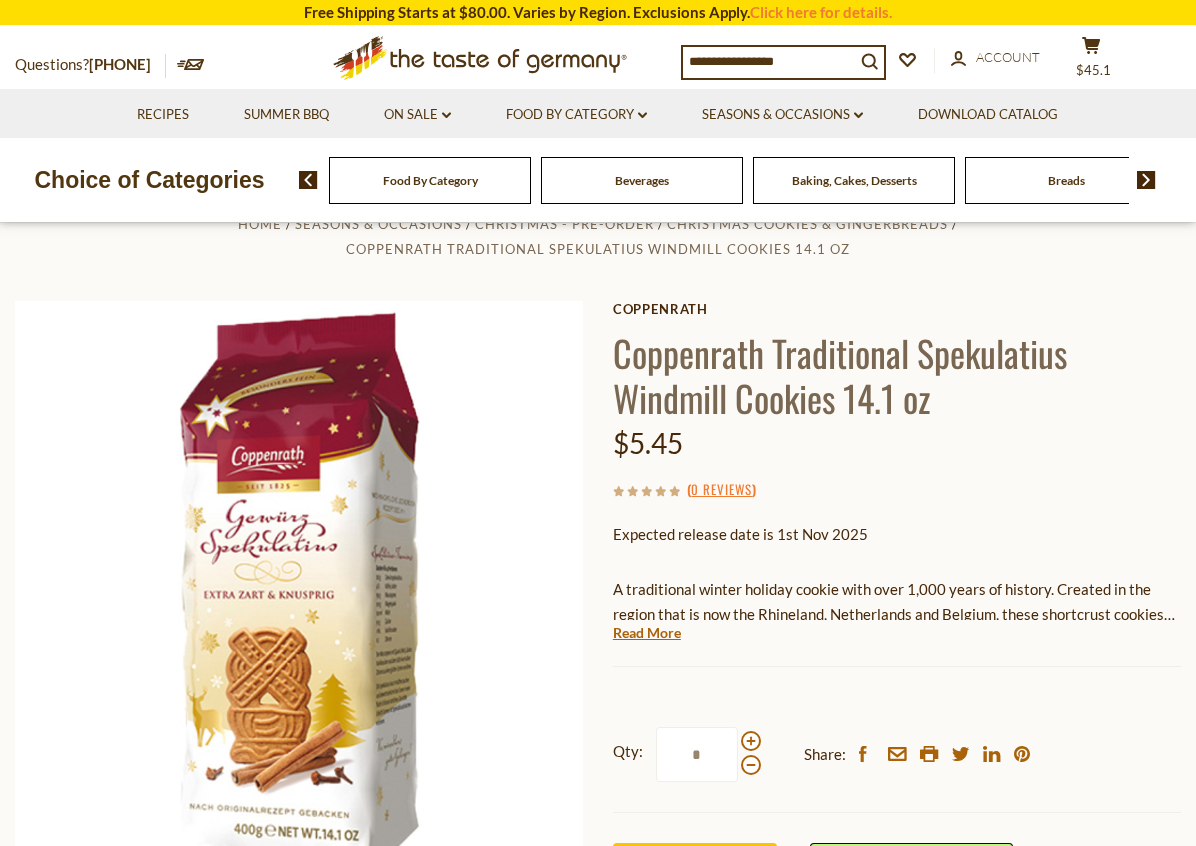 scroll, scrollTop: 0, scrollLeft: 0, axis: both 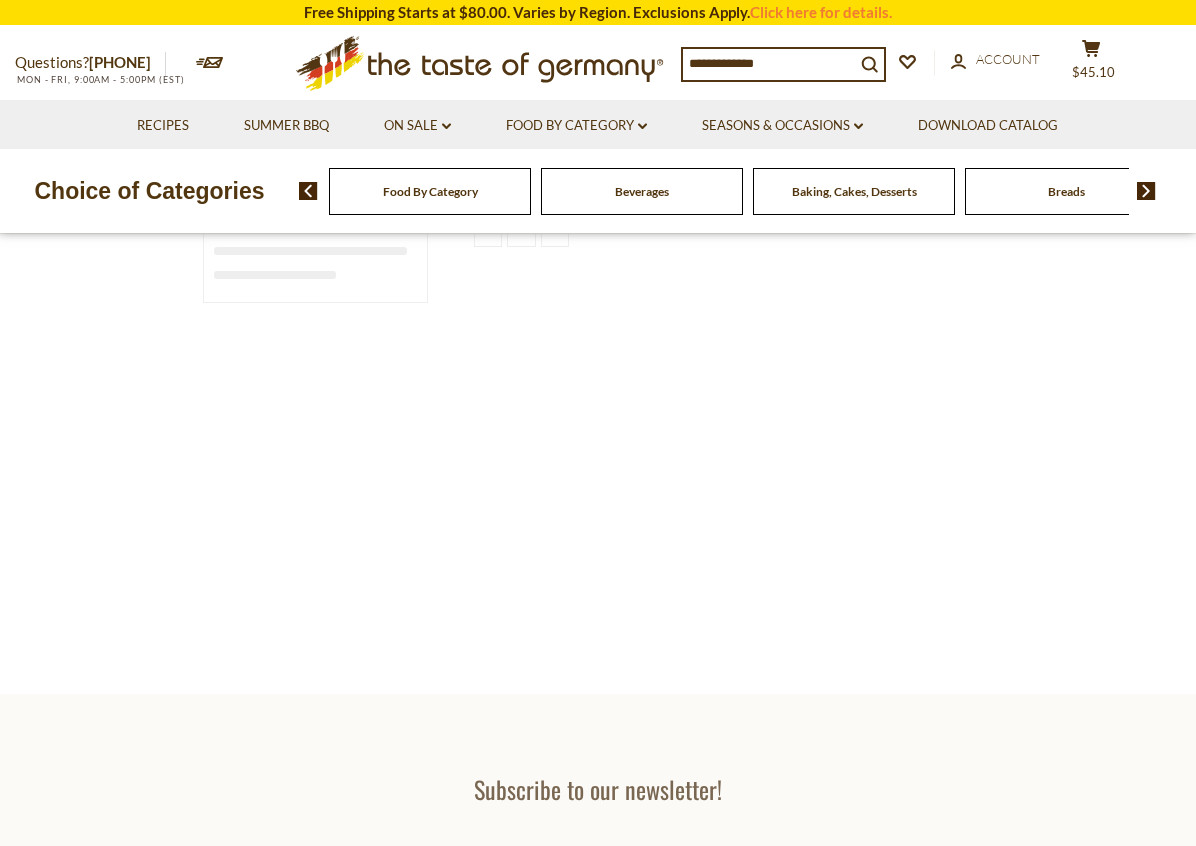 type on "**********" 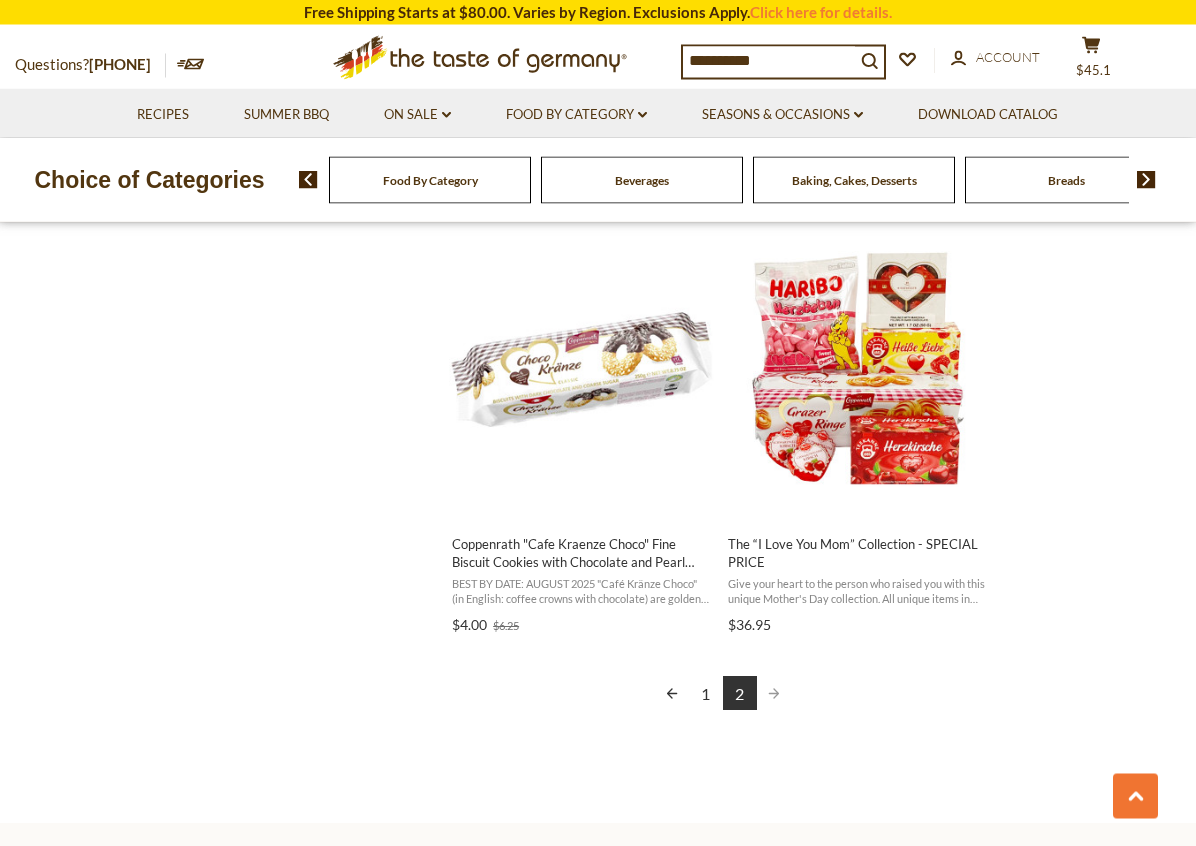 scroll, scrollTop: 2571, scrollLeft: 0, axis: vertical 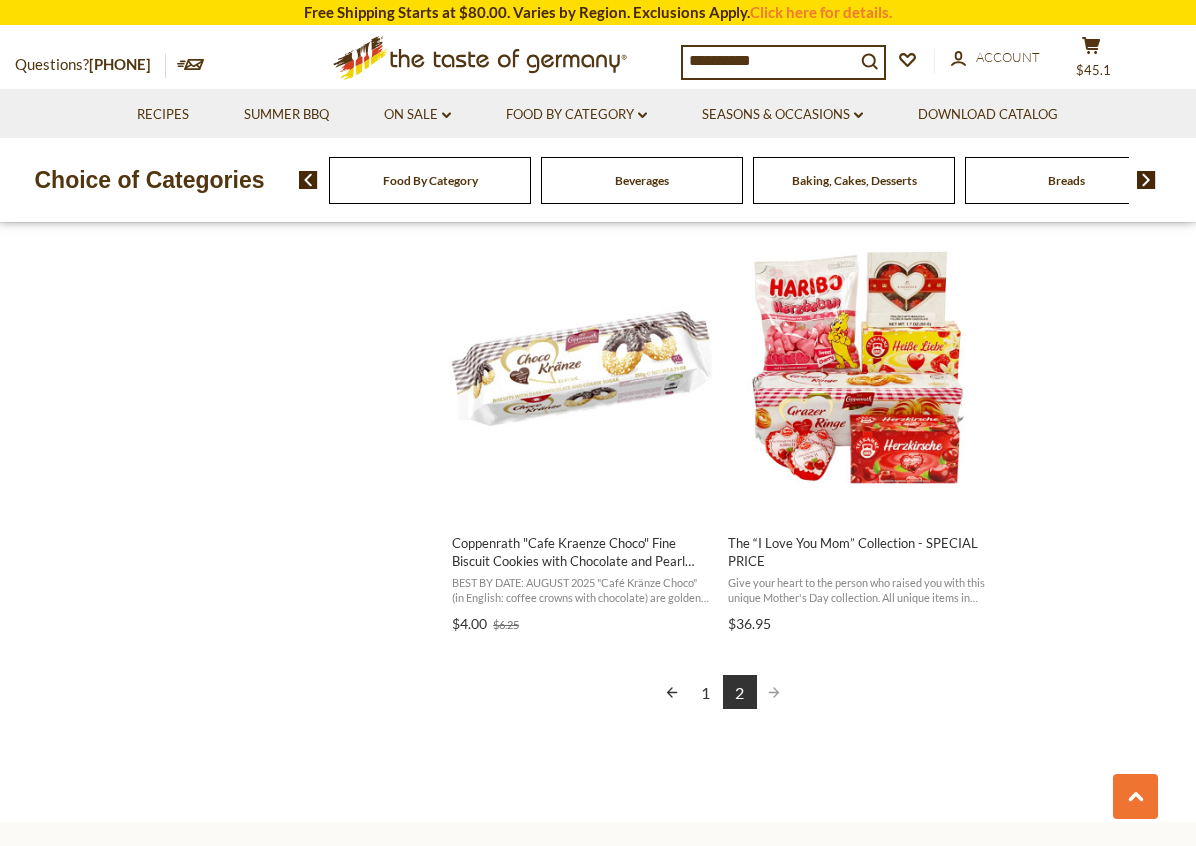 click on "1" at bounding box center [706, 692] 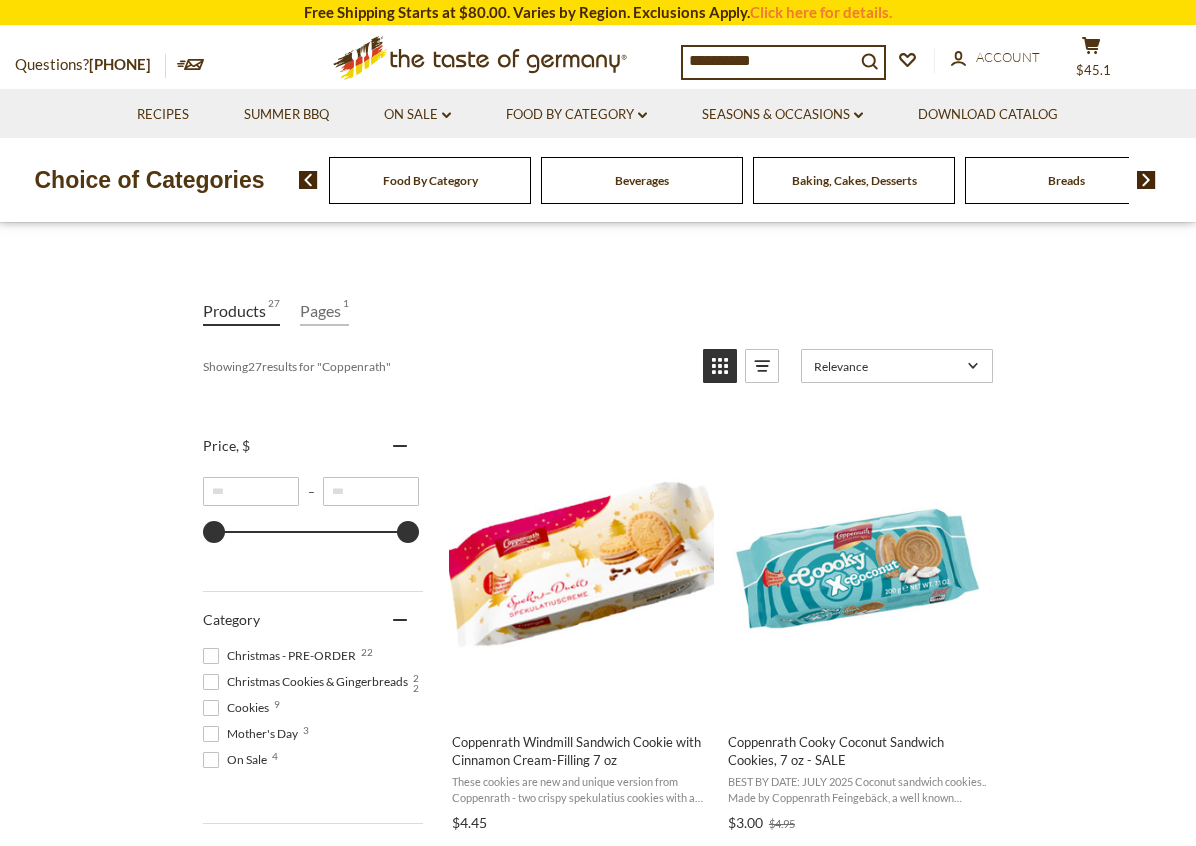 scroll, scrollTop: 177, scrollLeft: 0, axis: vertical 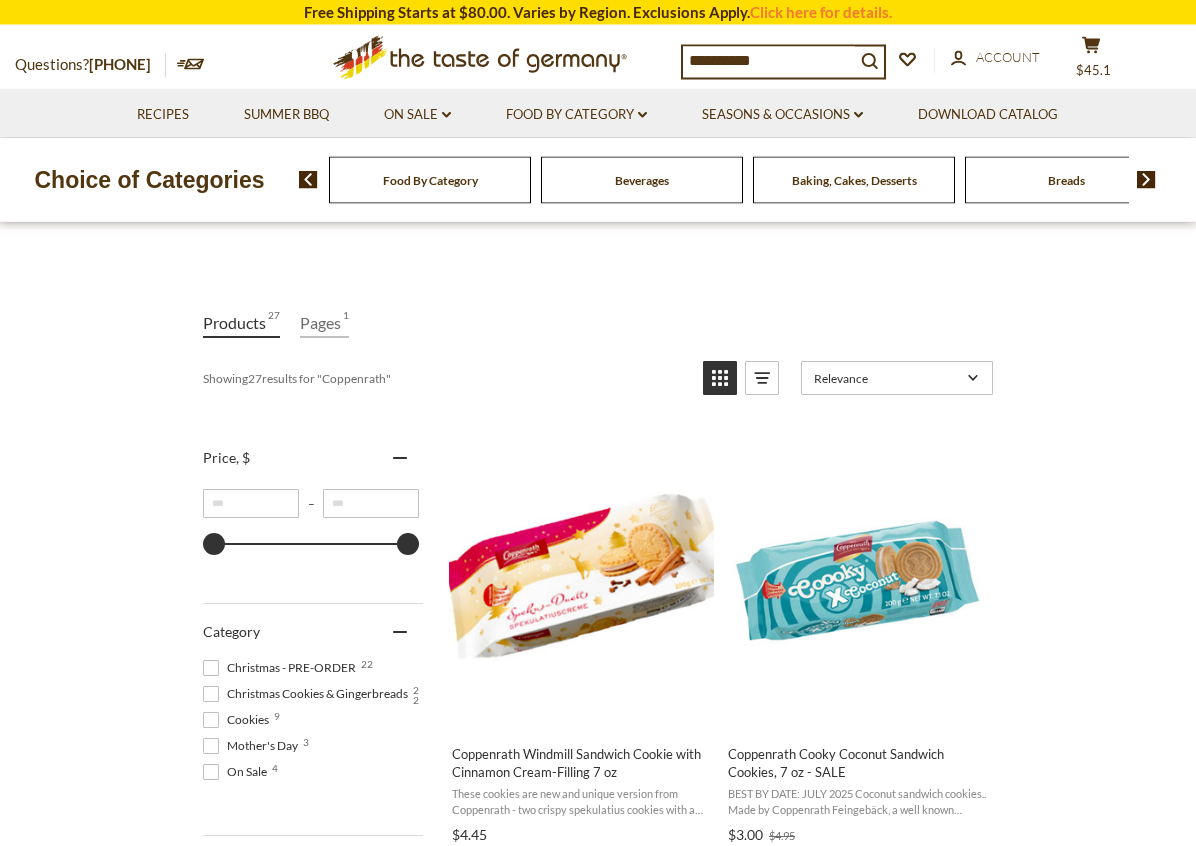 click on "Add to cart" at bounding box center [580, 709] 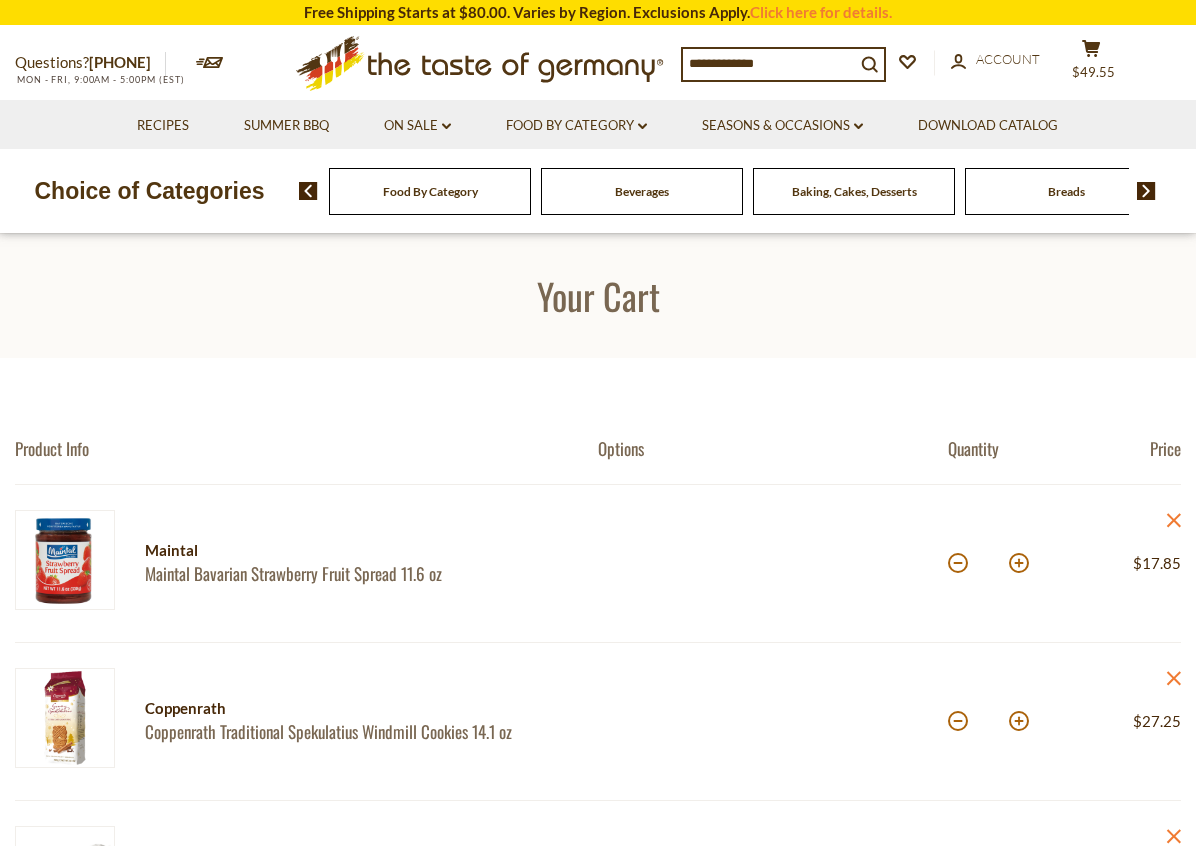 scroll, scrollTop: 0, scrollLeft: 0, axis: both 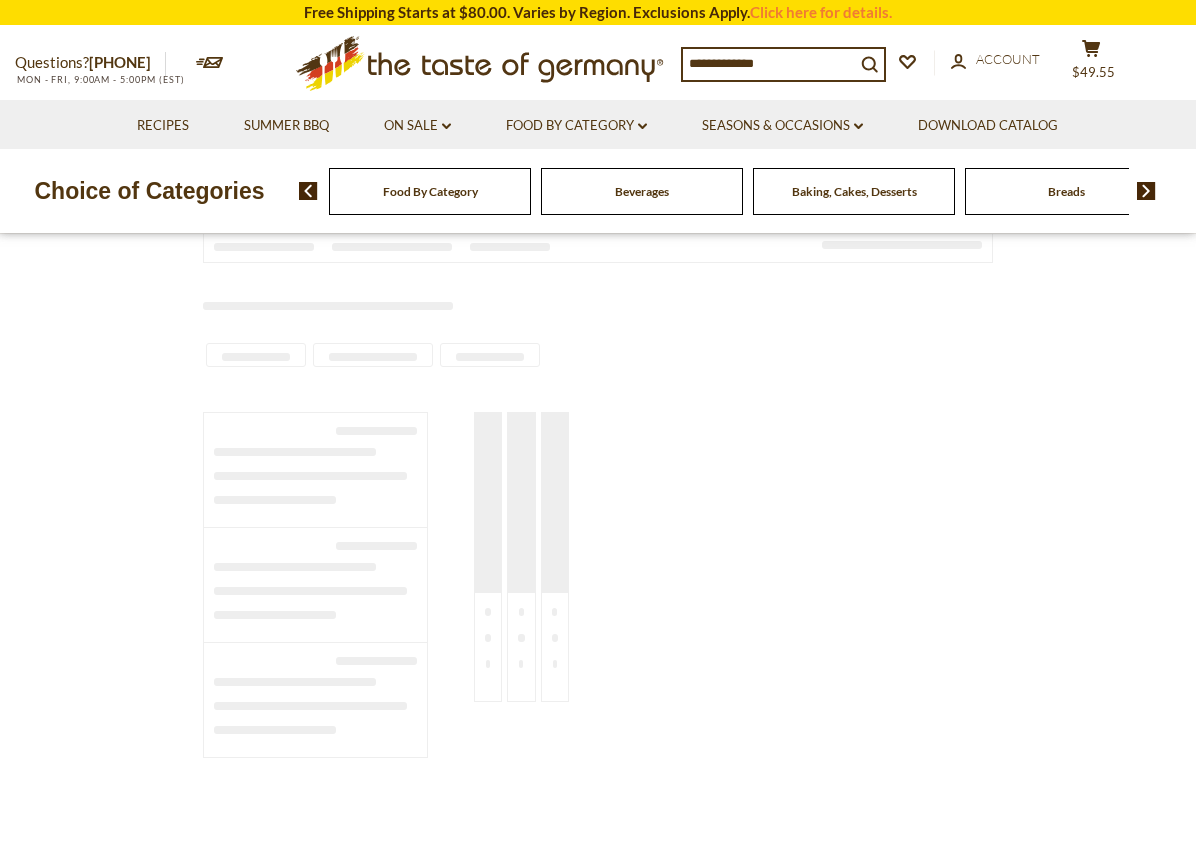 type on "**********" 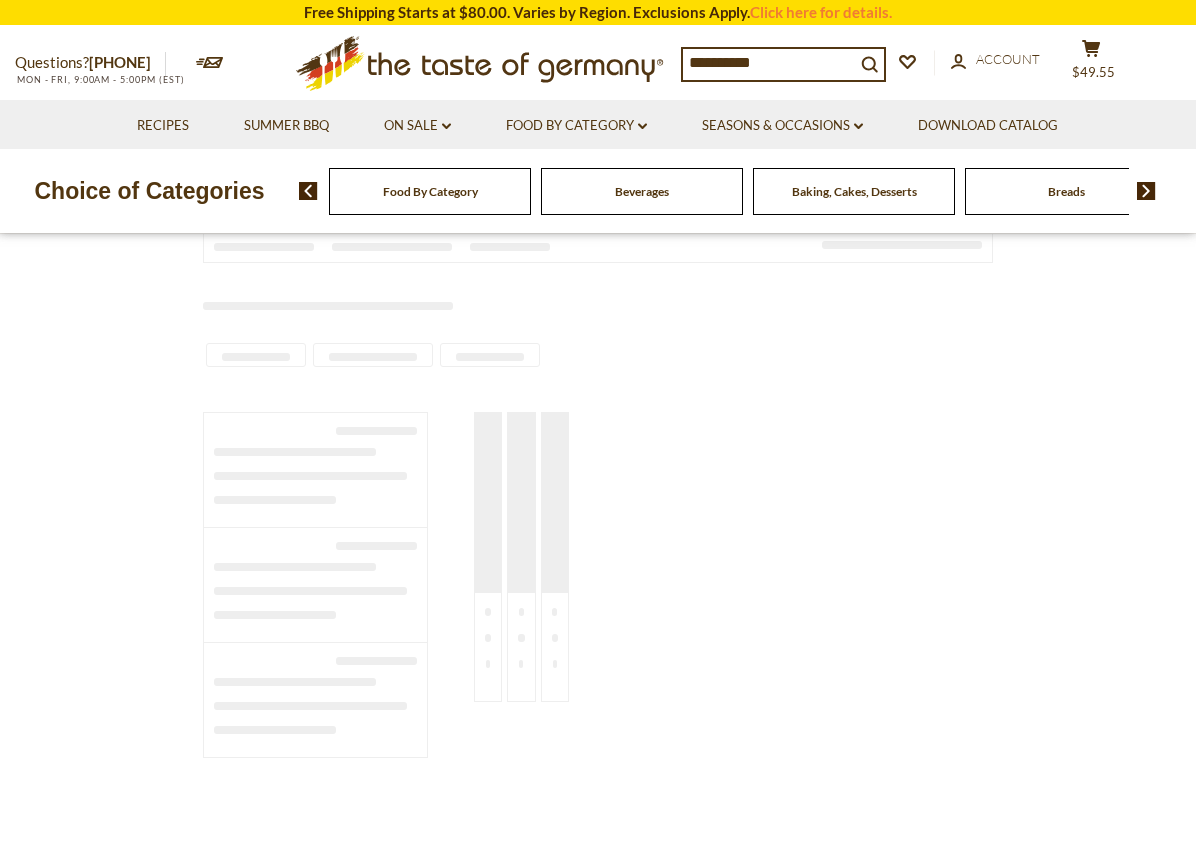 scroll, scrollTop: 0, scrollLeft: 0, axis: both 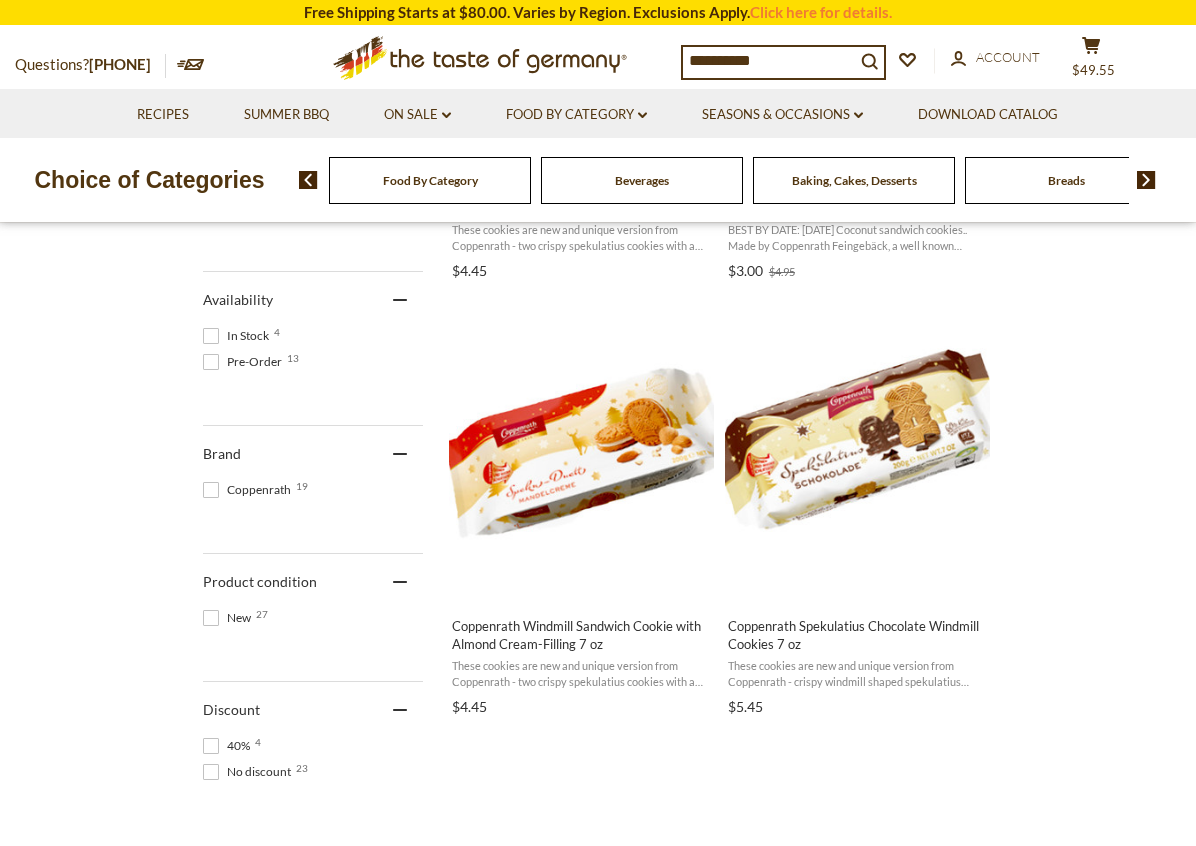 click on "Add to cart" at bounding box center (580, 580) 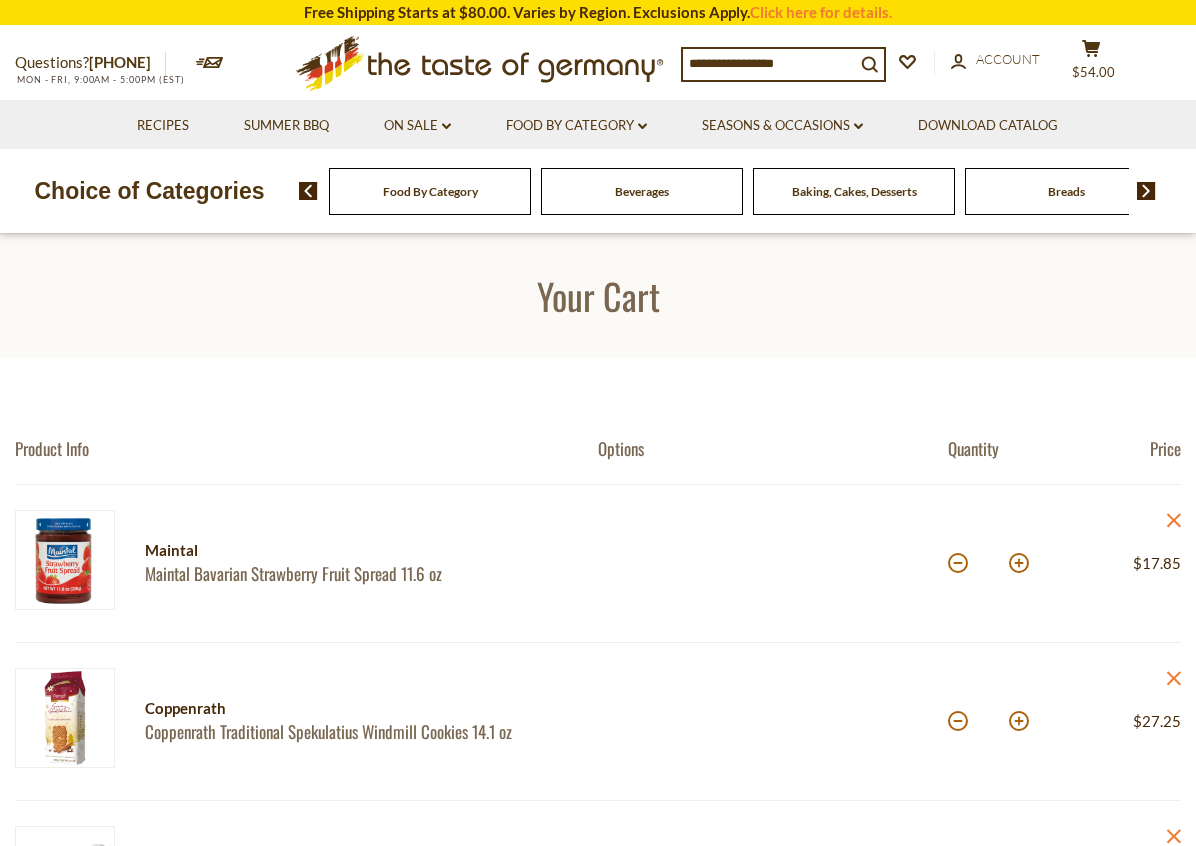 scroll, scrollTop: 0, scrollLeft: 0, axis: both 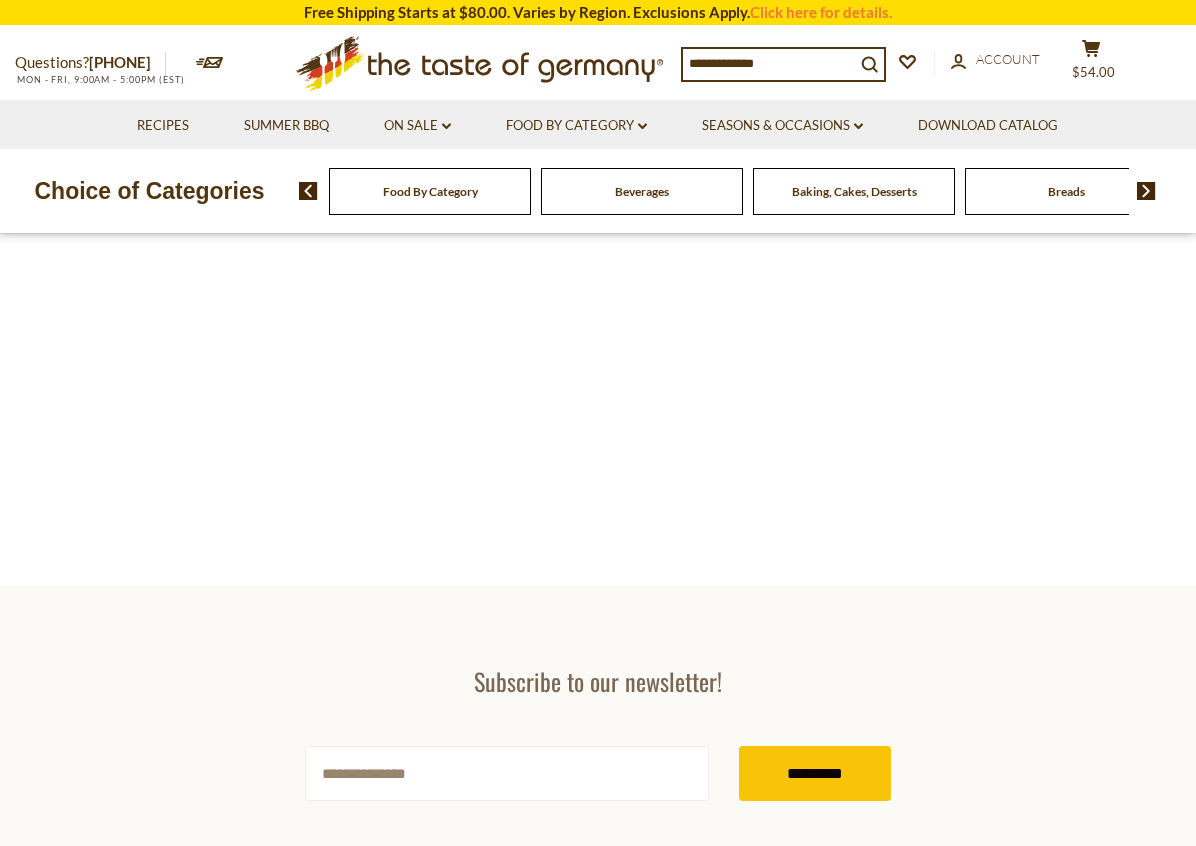 type on "**********" 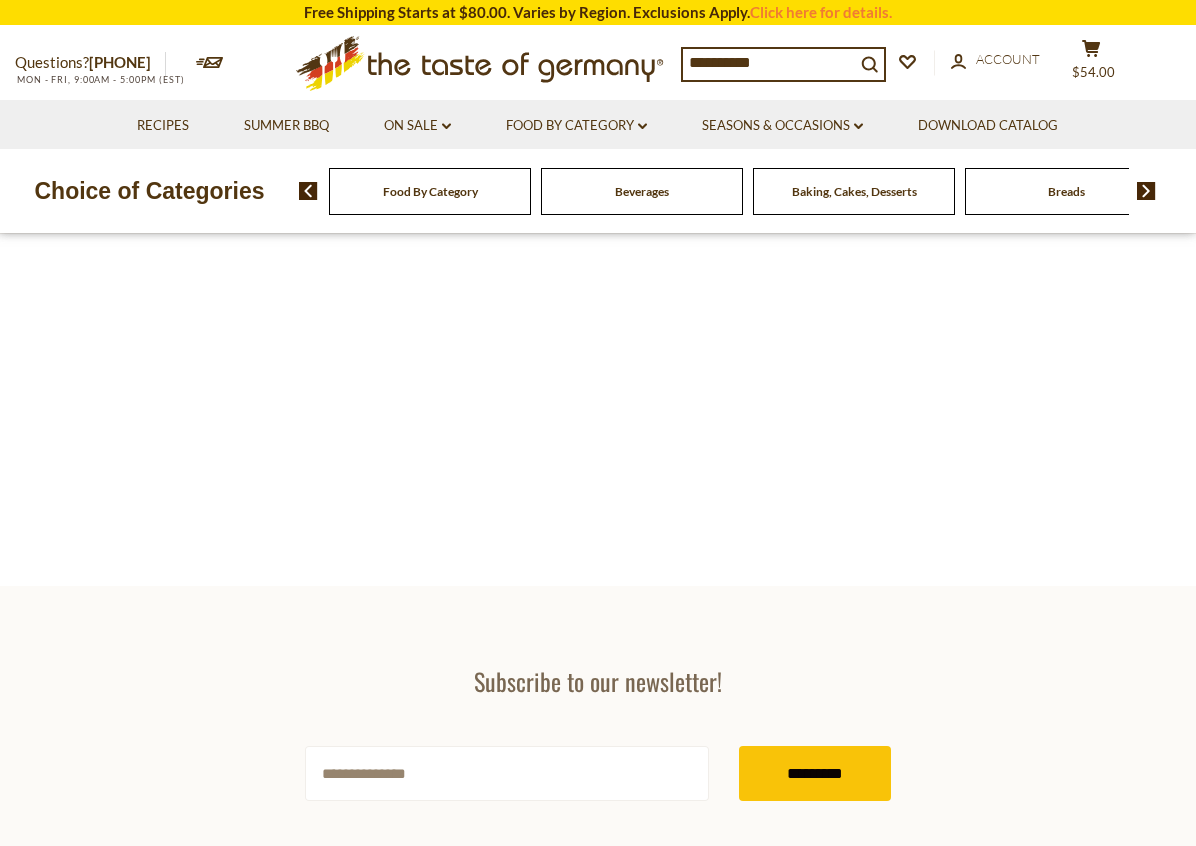 scroll, scrollTop: 0, scrollLeft: 0, axis: both 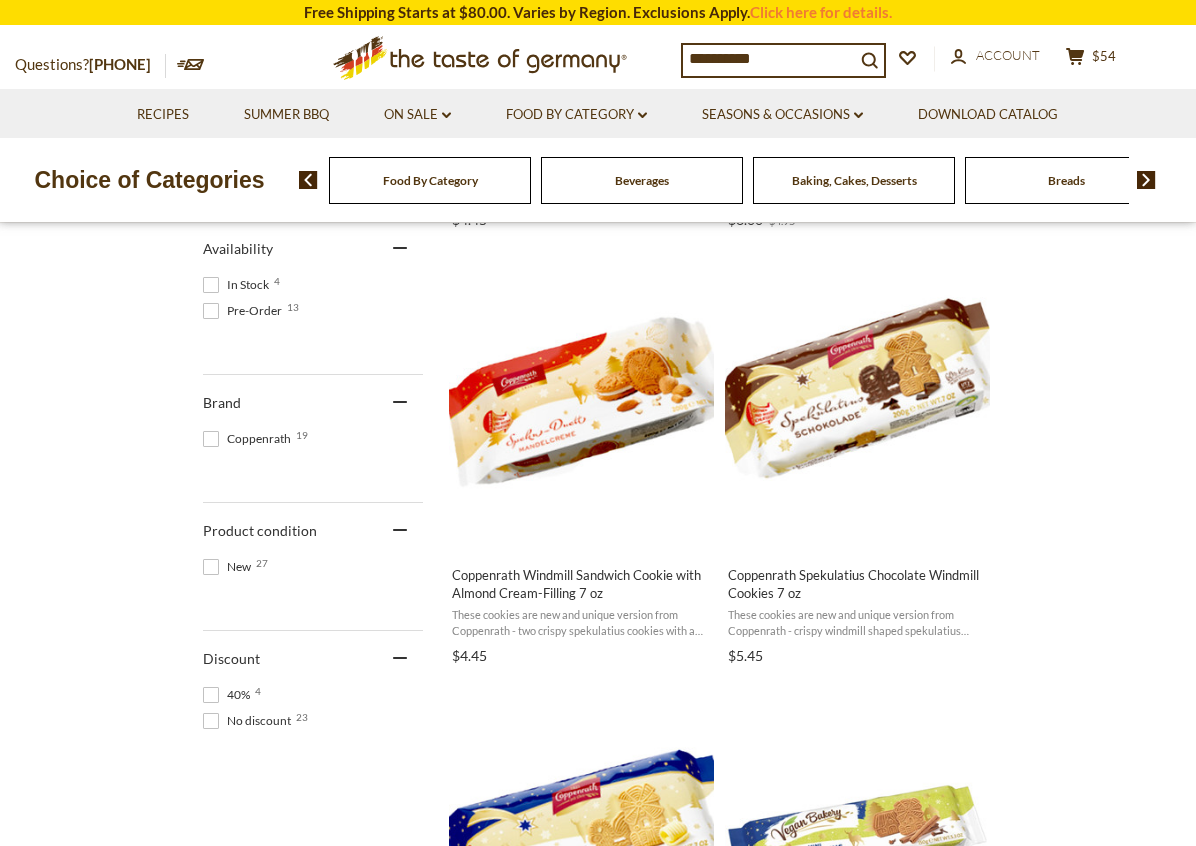 click at bounding box center [857, 401] 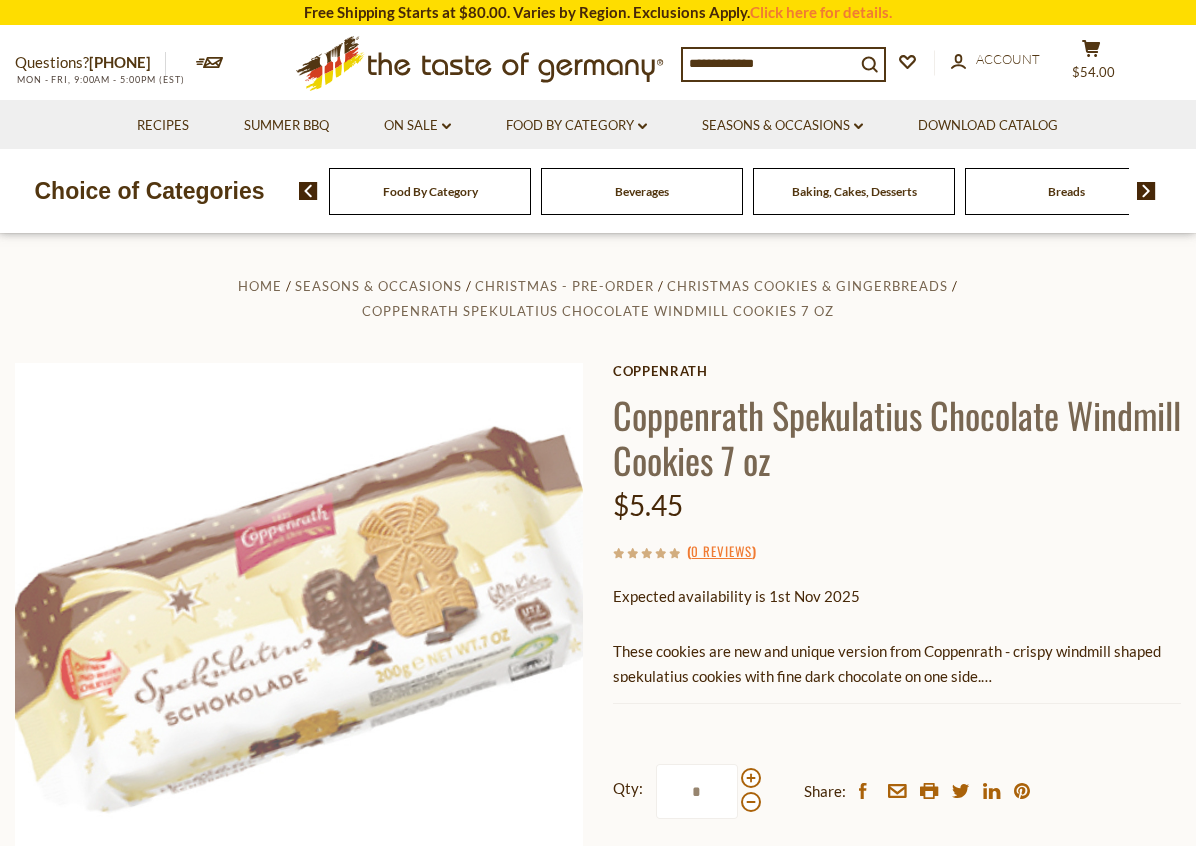 scroll, scrollTop: 0, scrollLeft: 0, axis: both 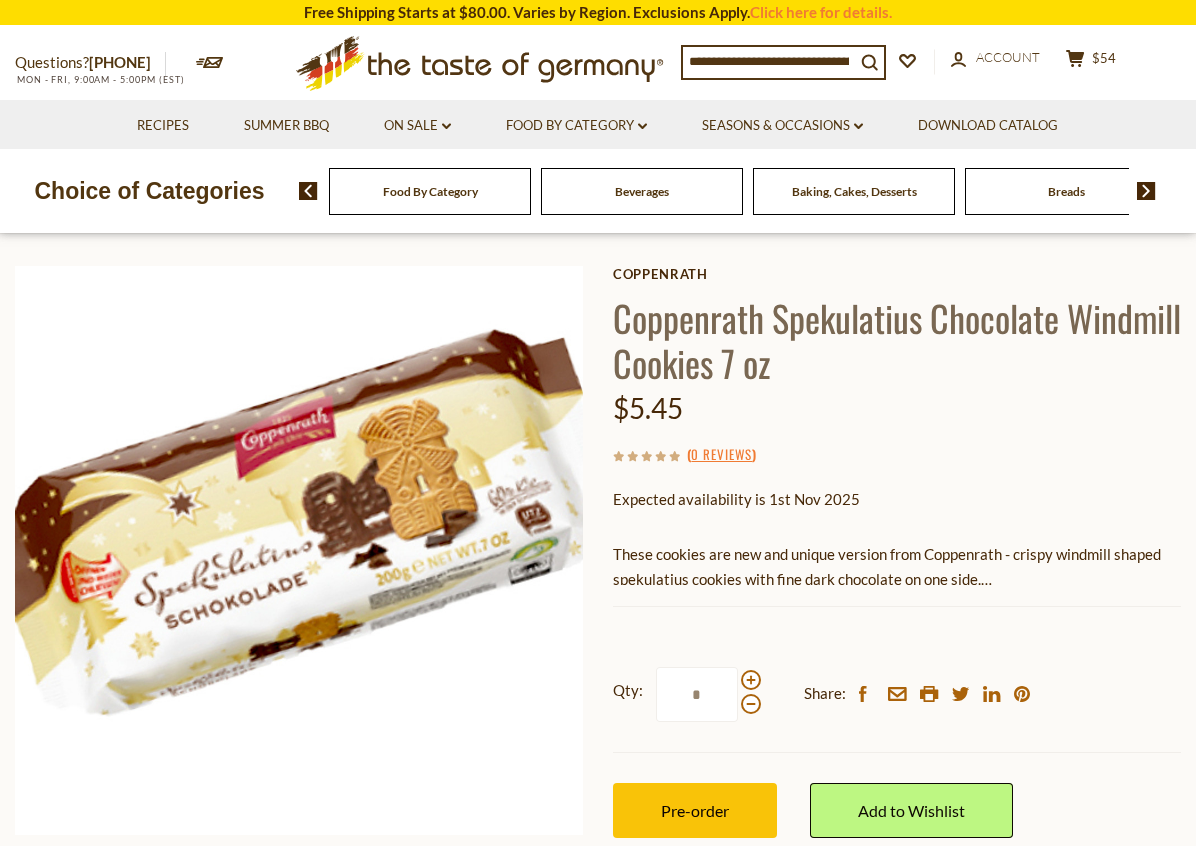 click at bounding box center (751, 680) 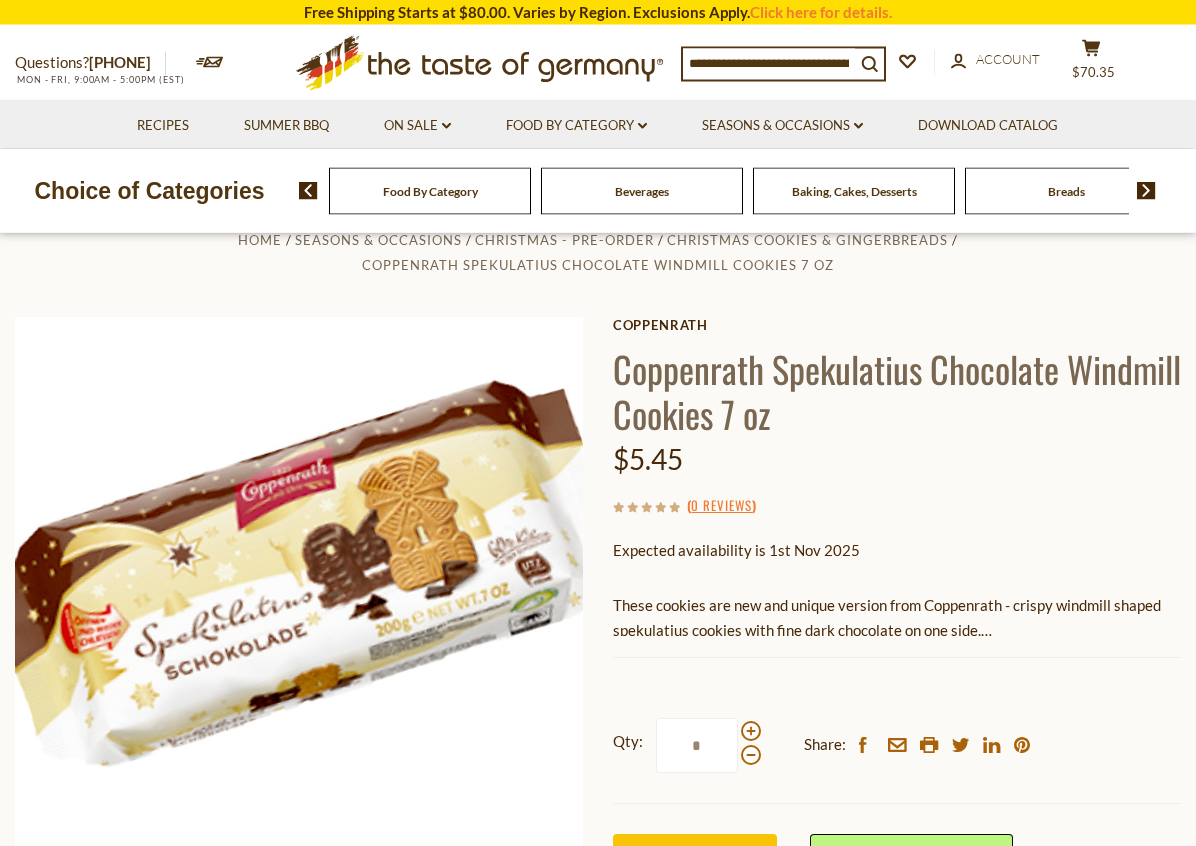 scroll, scrollTop: 0, scrollLeft: 0, axis: both 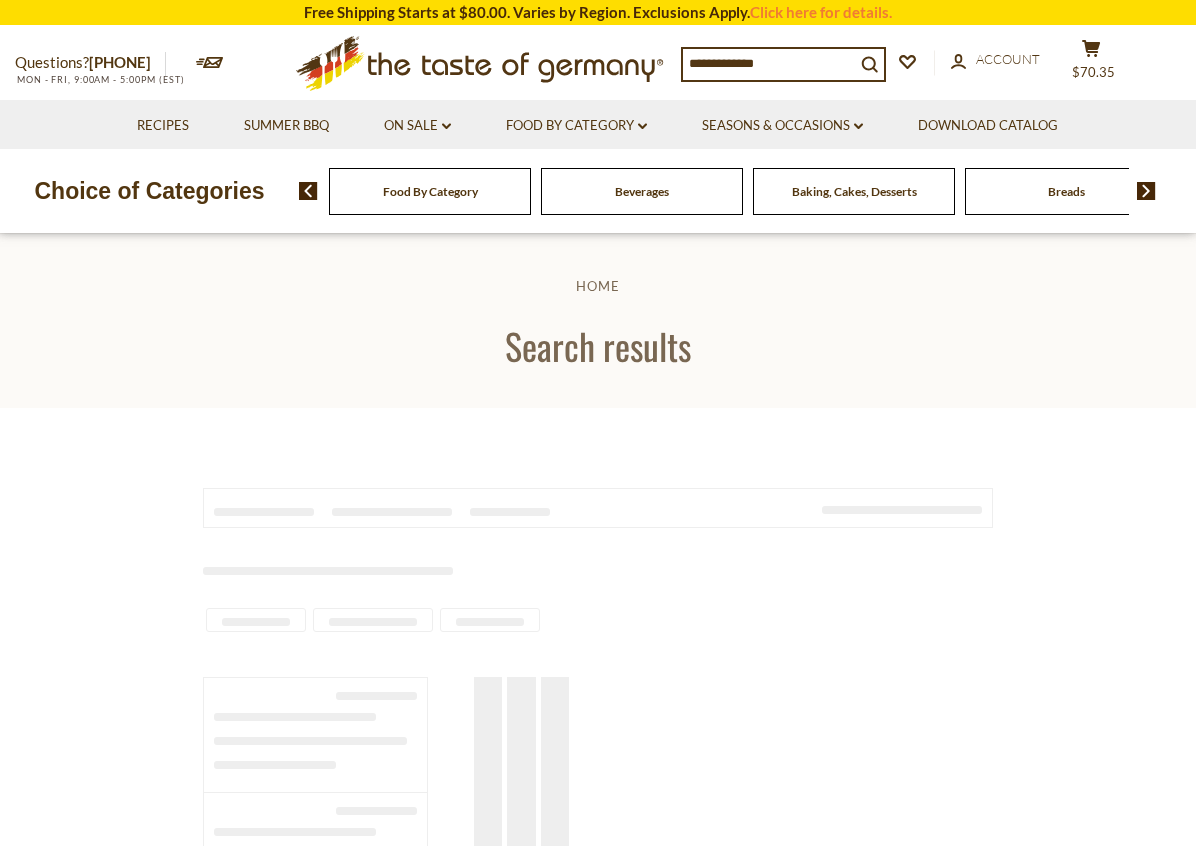 type on "**********" 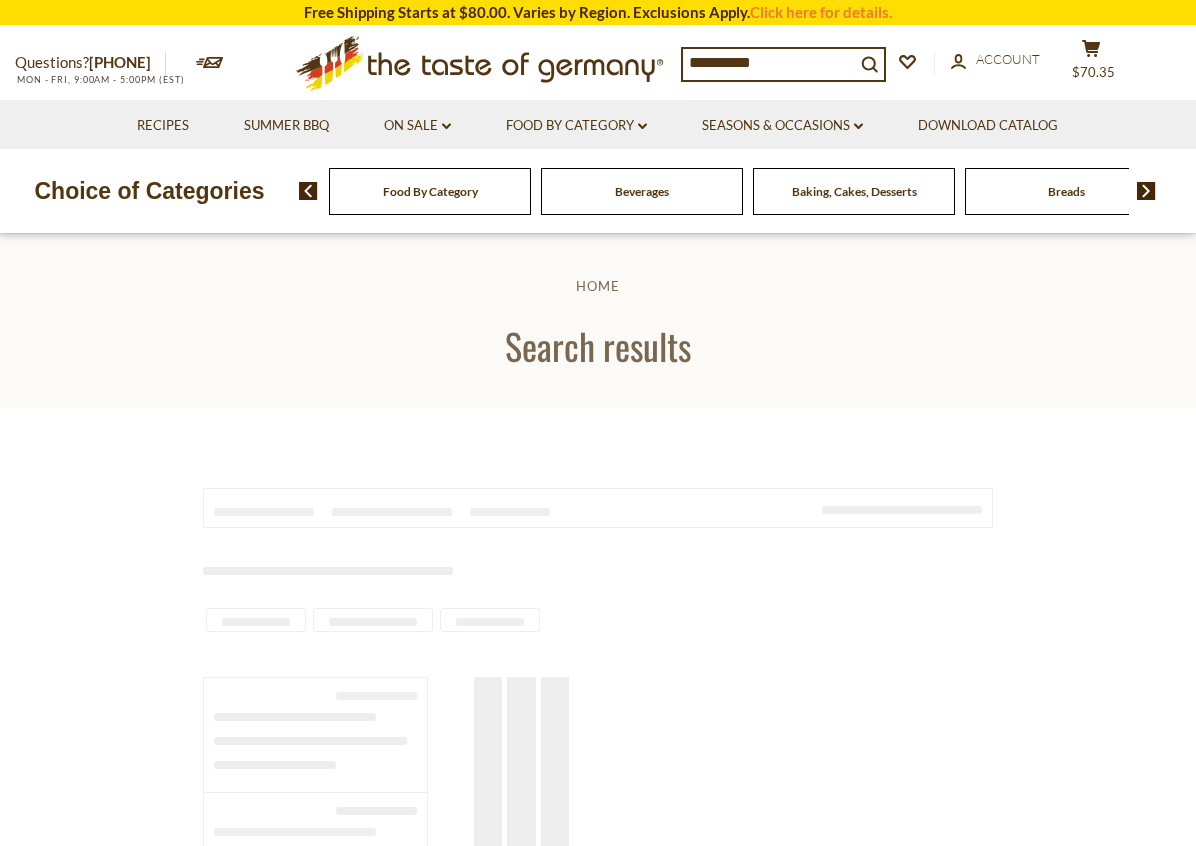 scroll, scrollTop: 783, scrollLeft: 0, axis: vertical 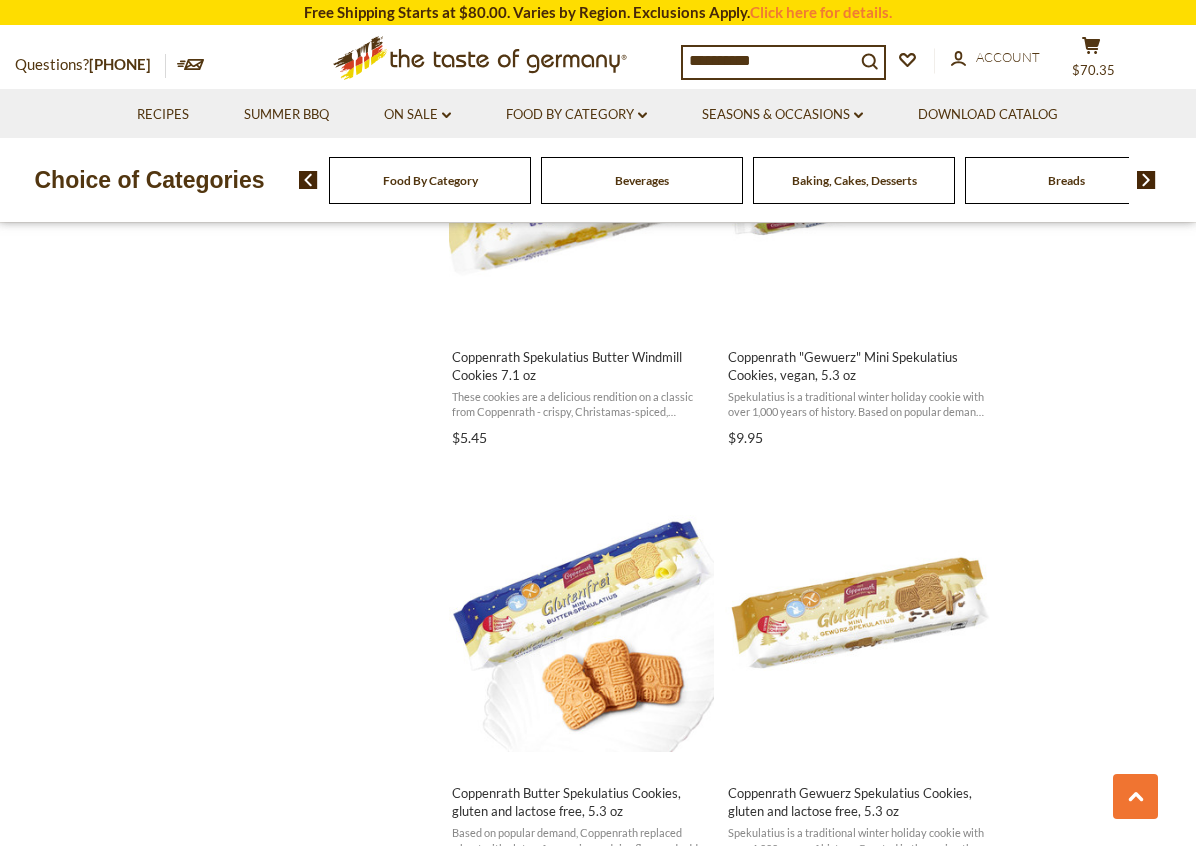 click at bounding box center [581, 619] 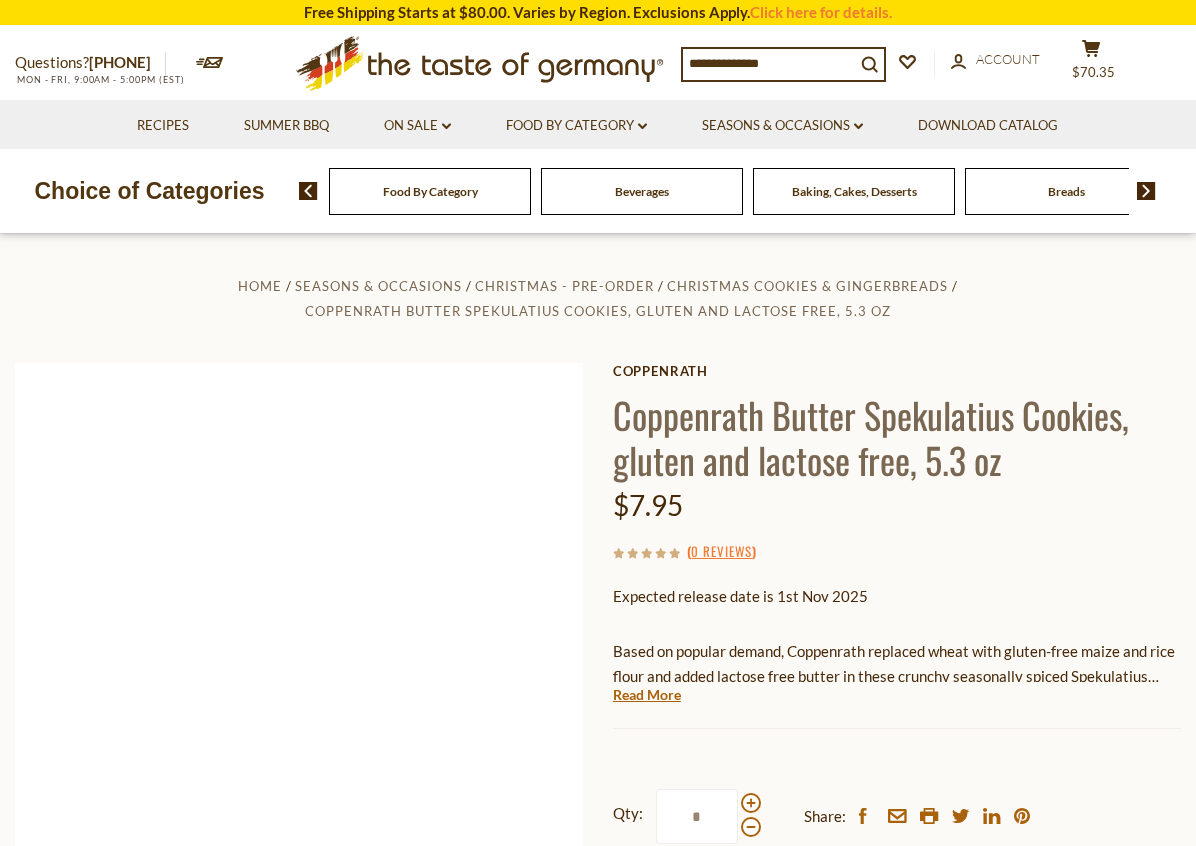 scroll, scrollTop: 0, scrollLeft: 0, axis: both 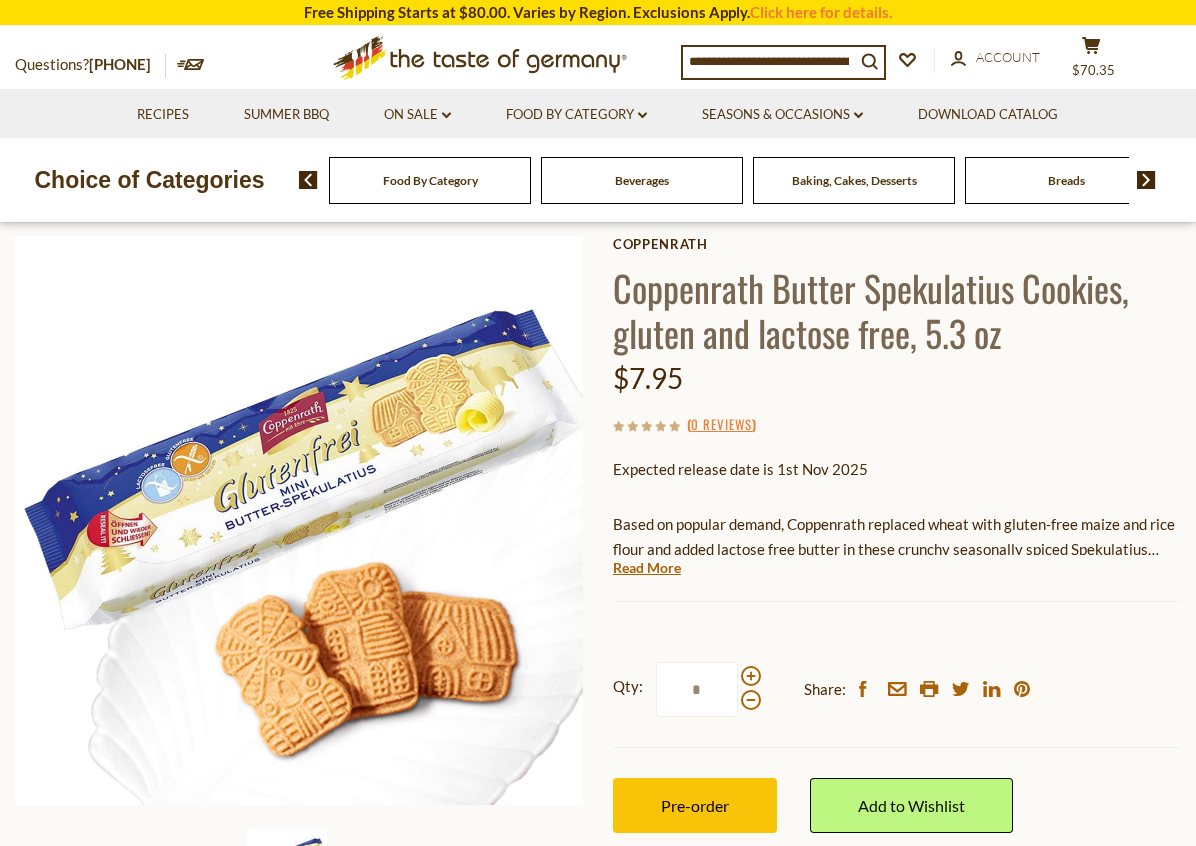click on "Pre-order" at bounding box center (695, 805) 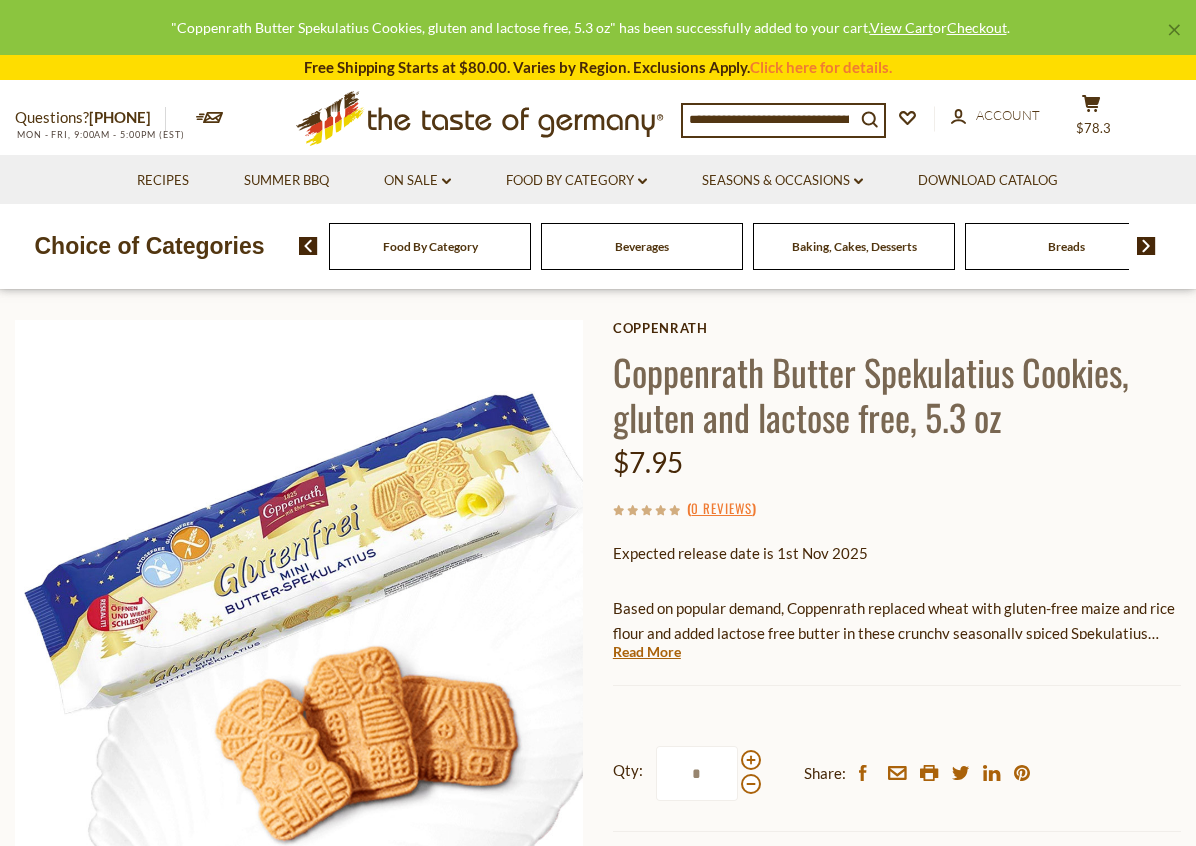 scroll, scrollTop: 0, scrollLeft: 0, axis: both 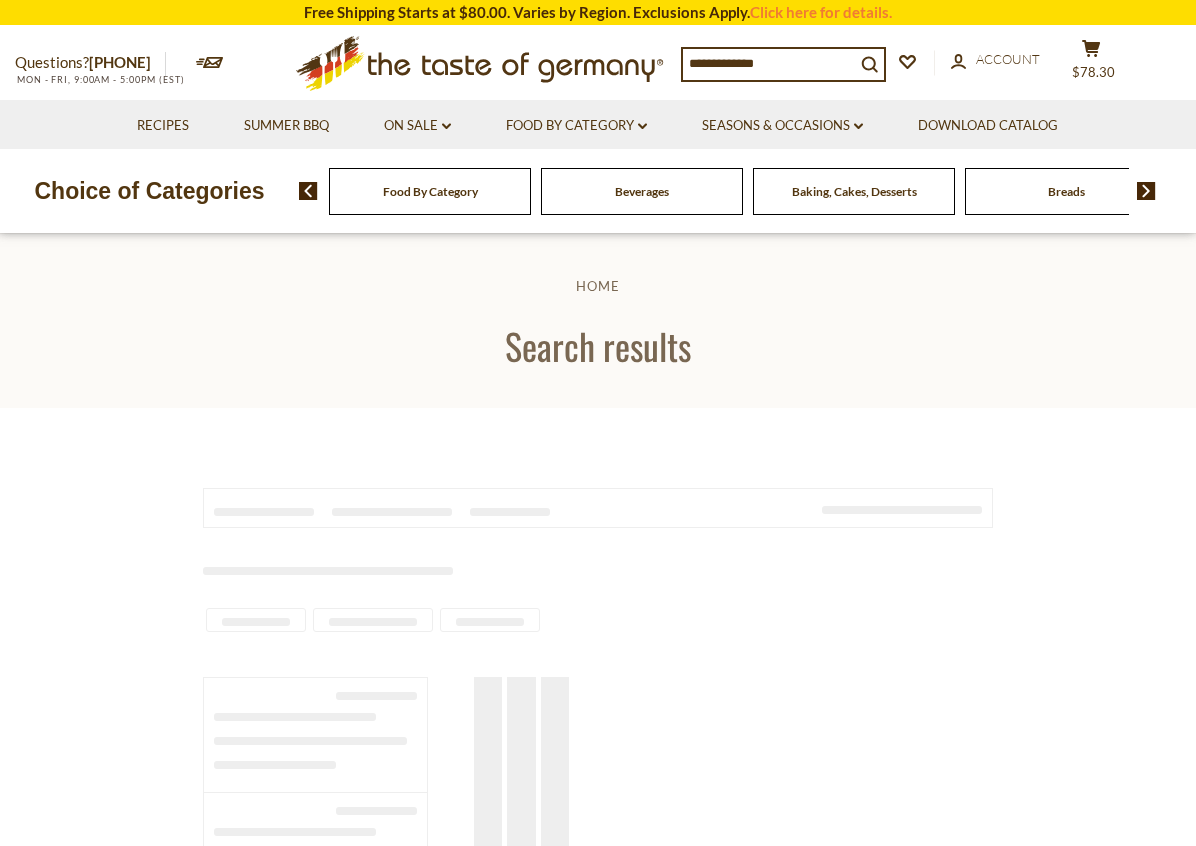 type on "**********" 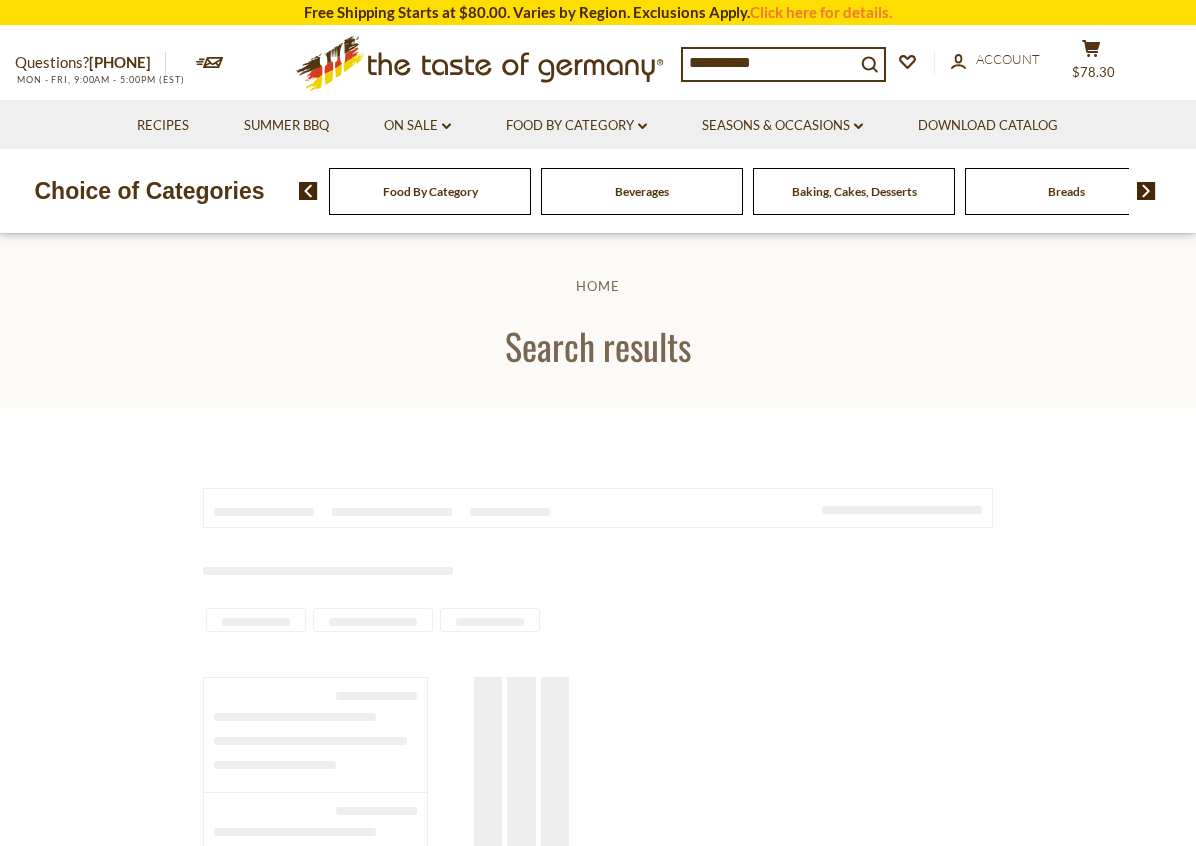 scroll, scrollTop: 1534, scrollLeft: 0, axis: vertical 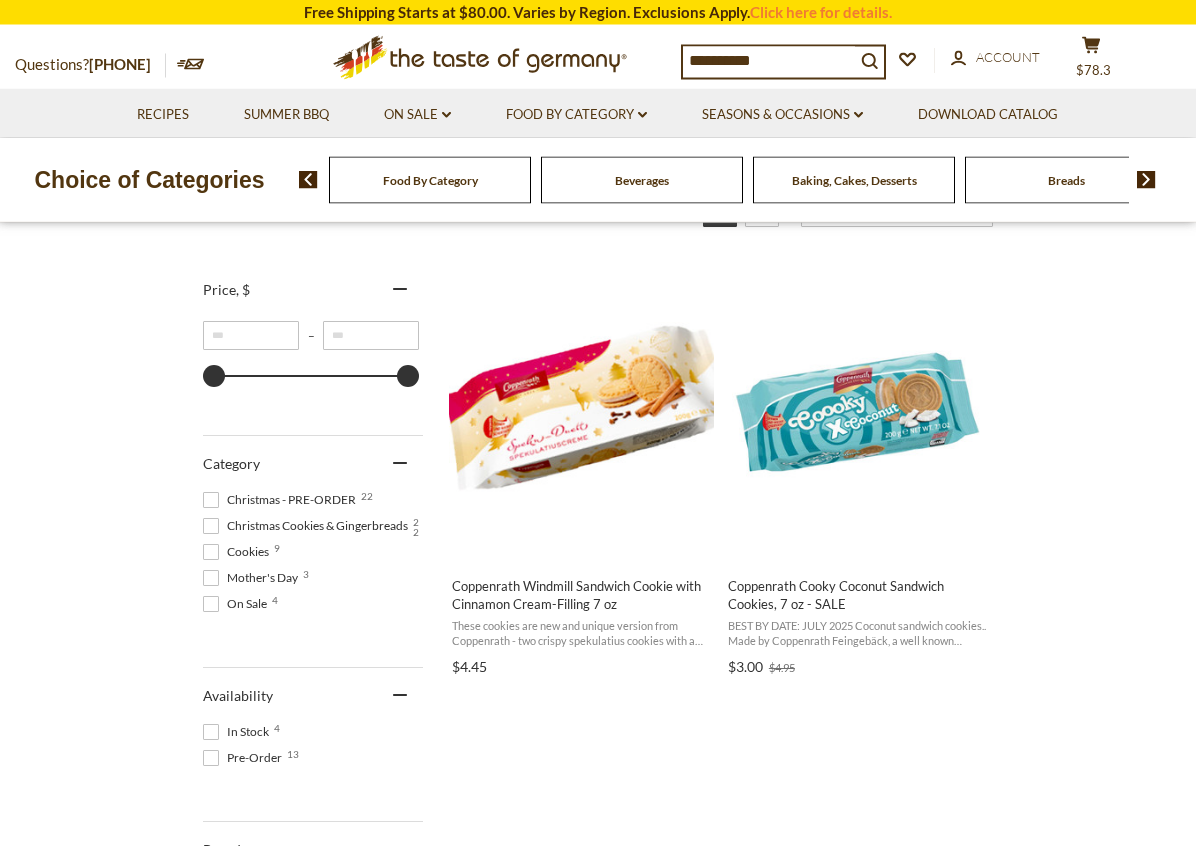 click on "Download Catalog" at bounding box center (988, 113) 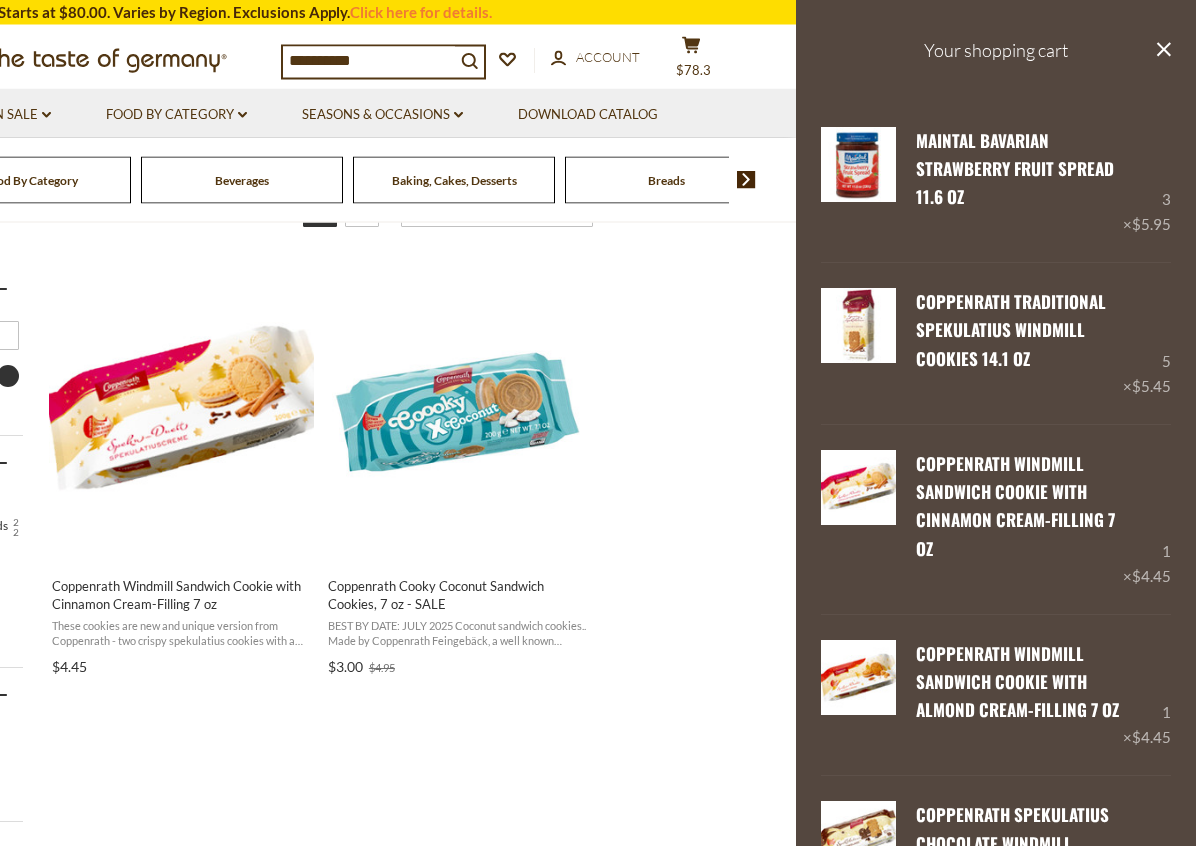 scroll, scrollTop: 336, scrollLeft: 0, axis: vertical 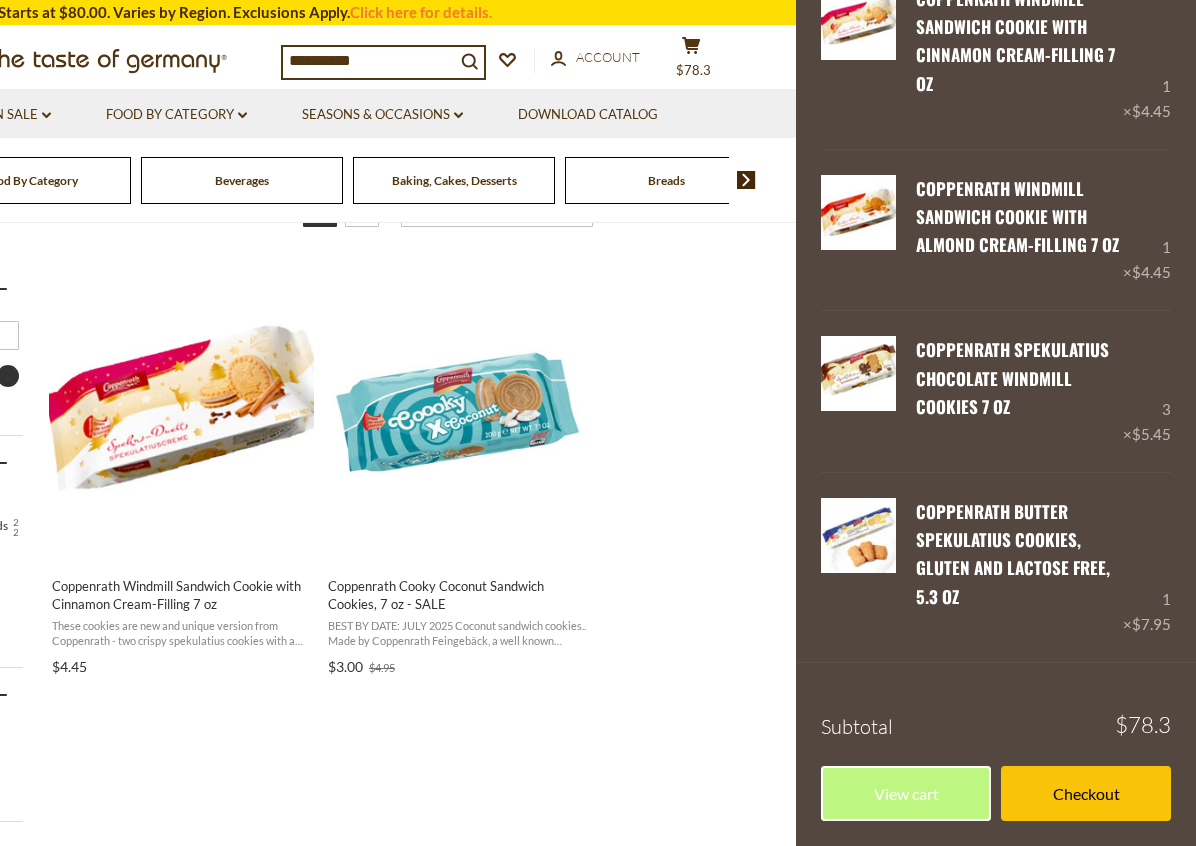 click on "Edit" at bounding box center (933, 626) 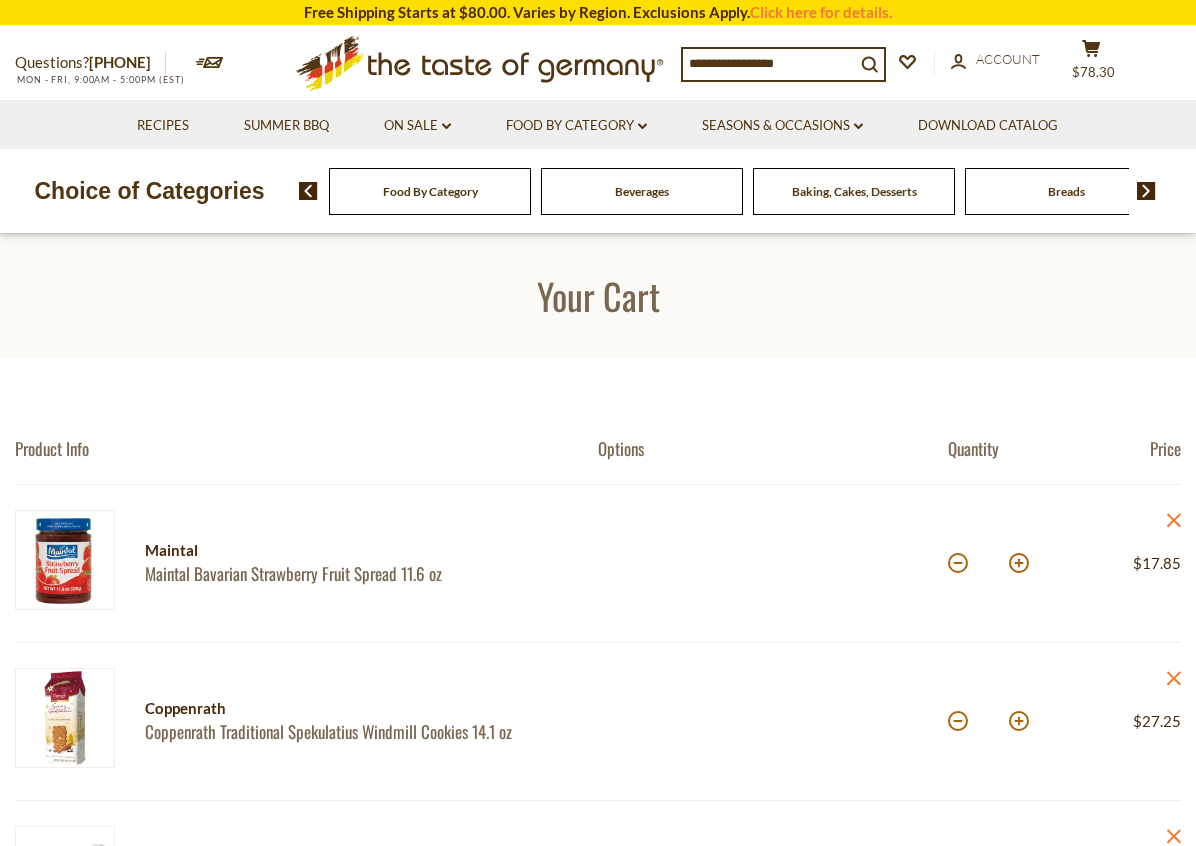 scroll, scrollTop: 0, scrollLeft: 0, axis: both 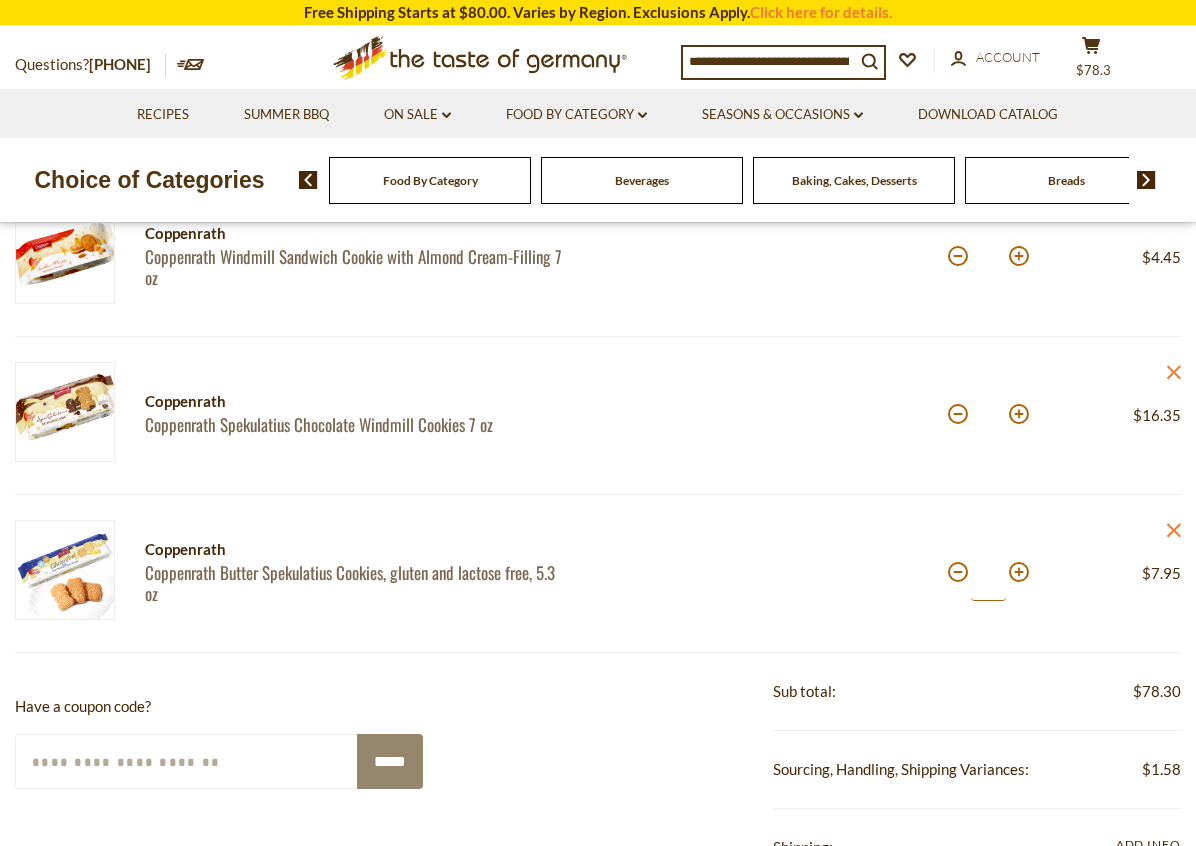 click on "*" at bounding box center [988, 573] 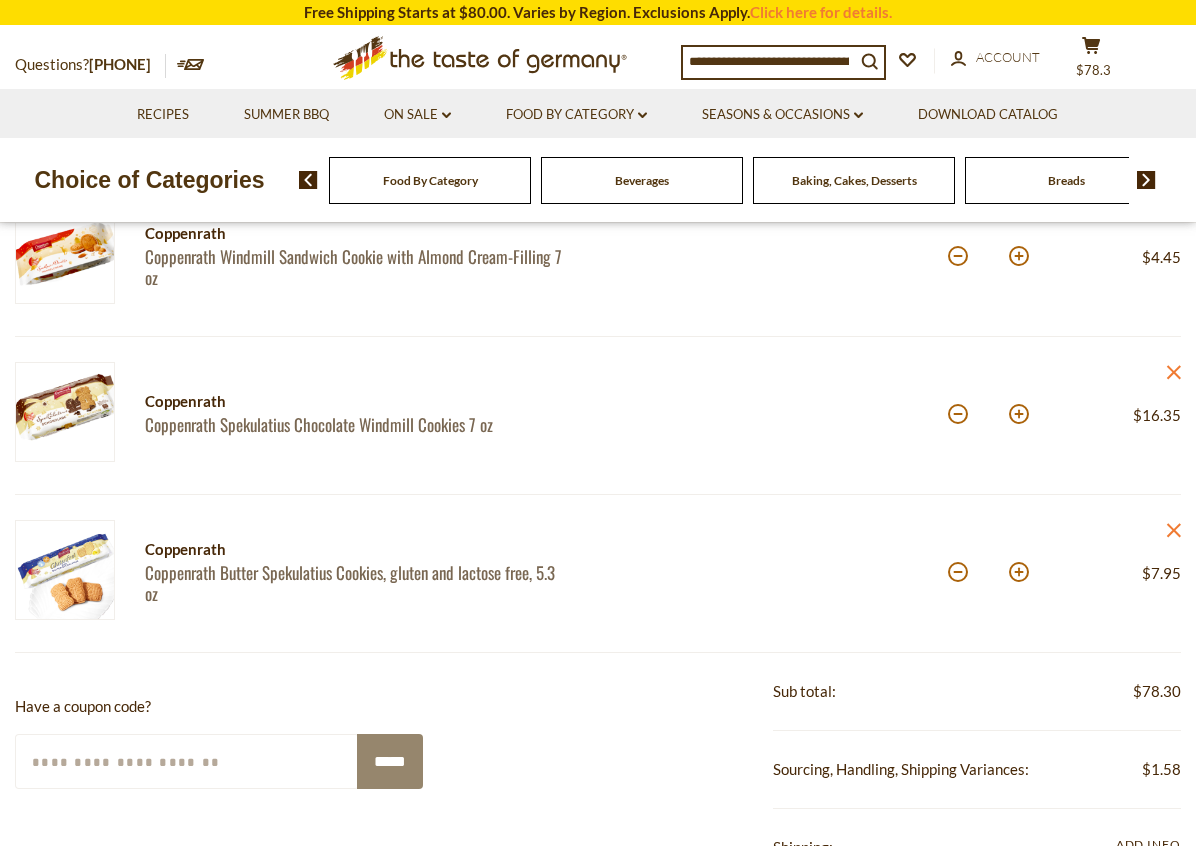 click at bounding box center [1019, 572] 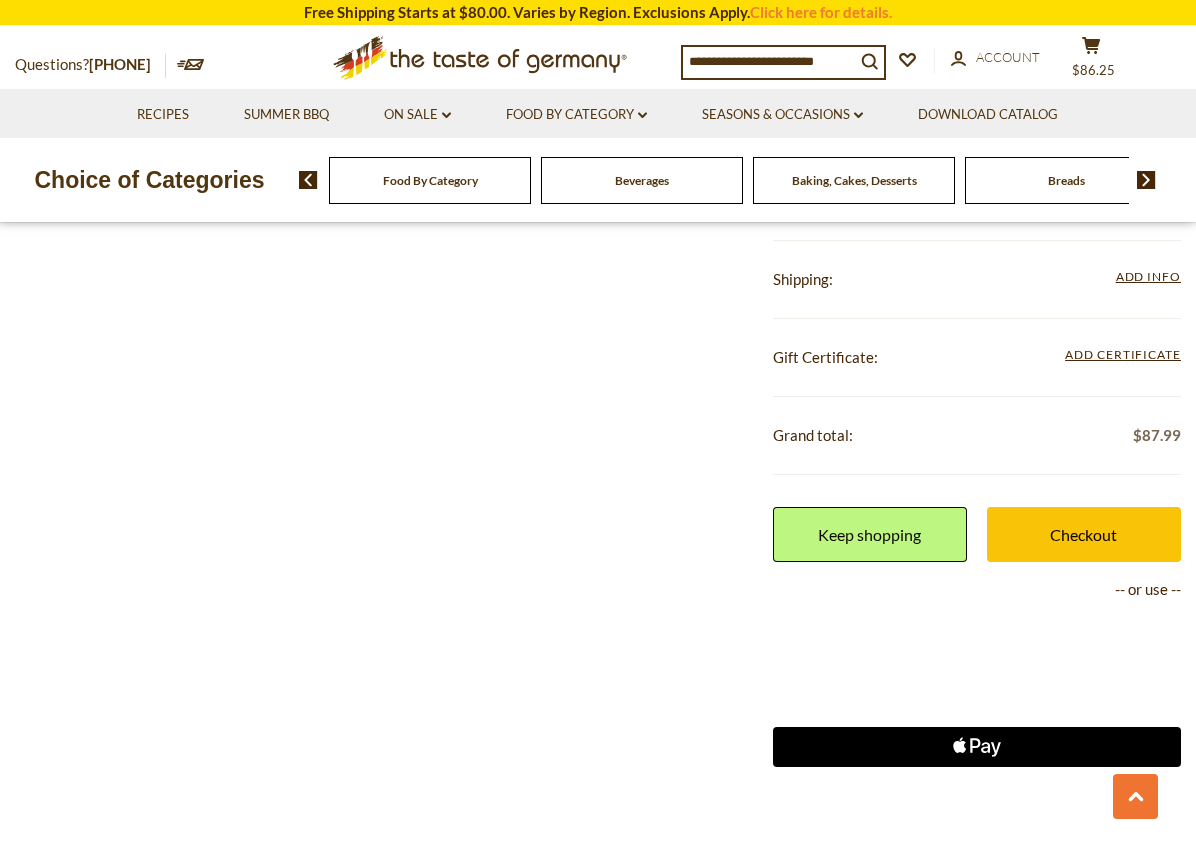 scroll, scrollTop: 1335, scrollLeft: 0, axis: vertical 